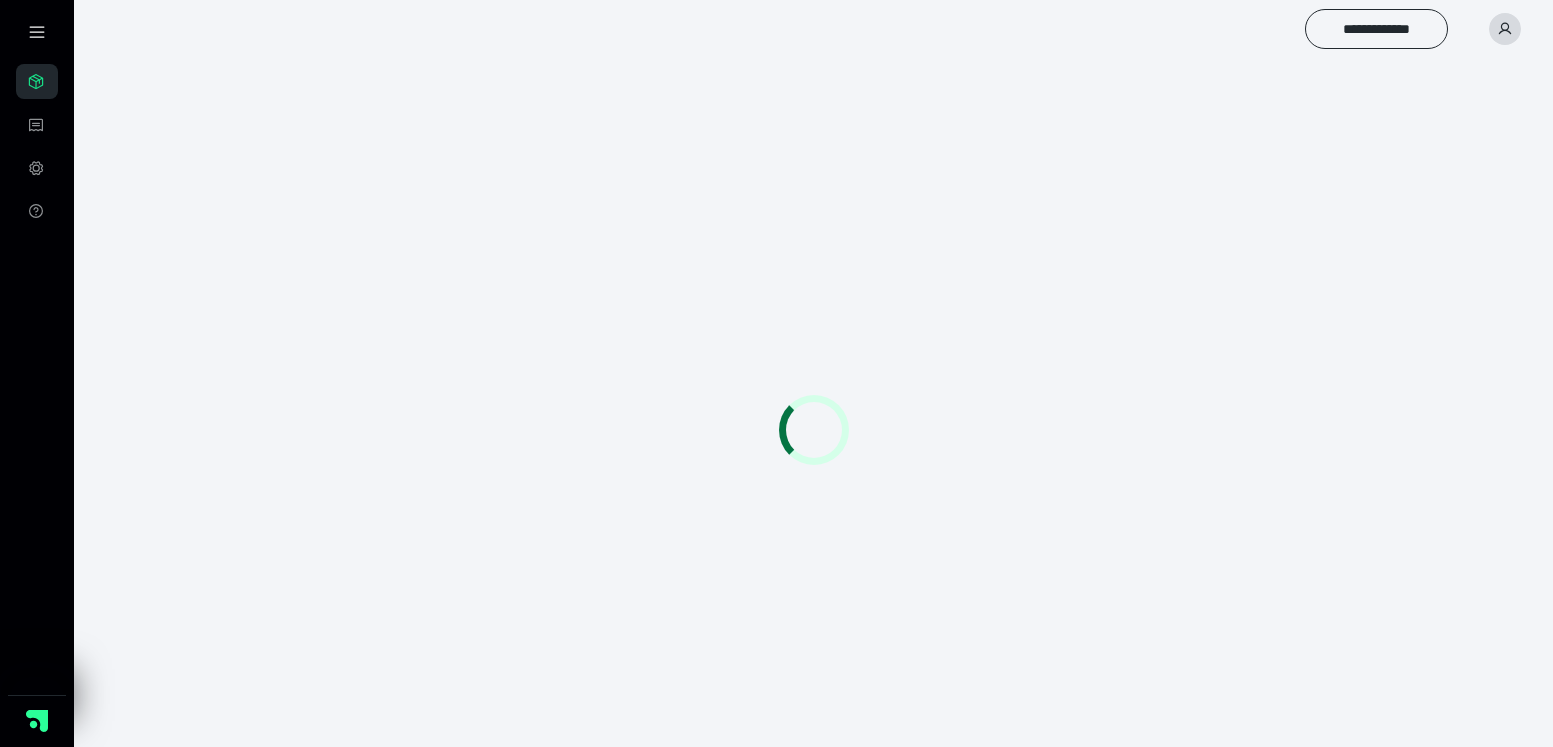 scroll, scrollTop: 0, scrollLeft: 0, axis: both 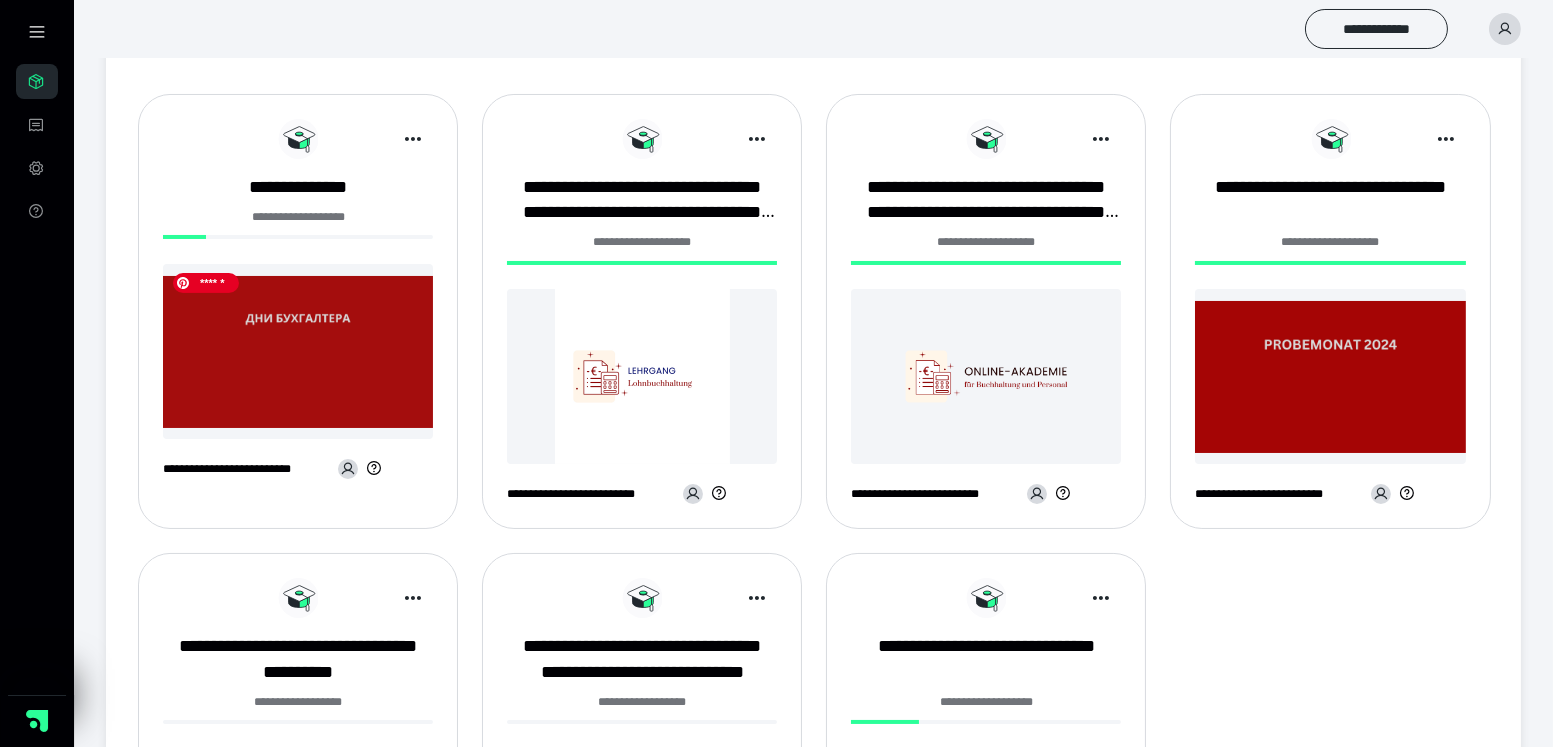 click at bounding box center (298, 351) 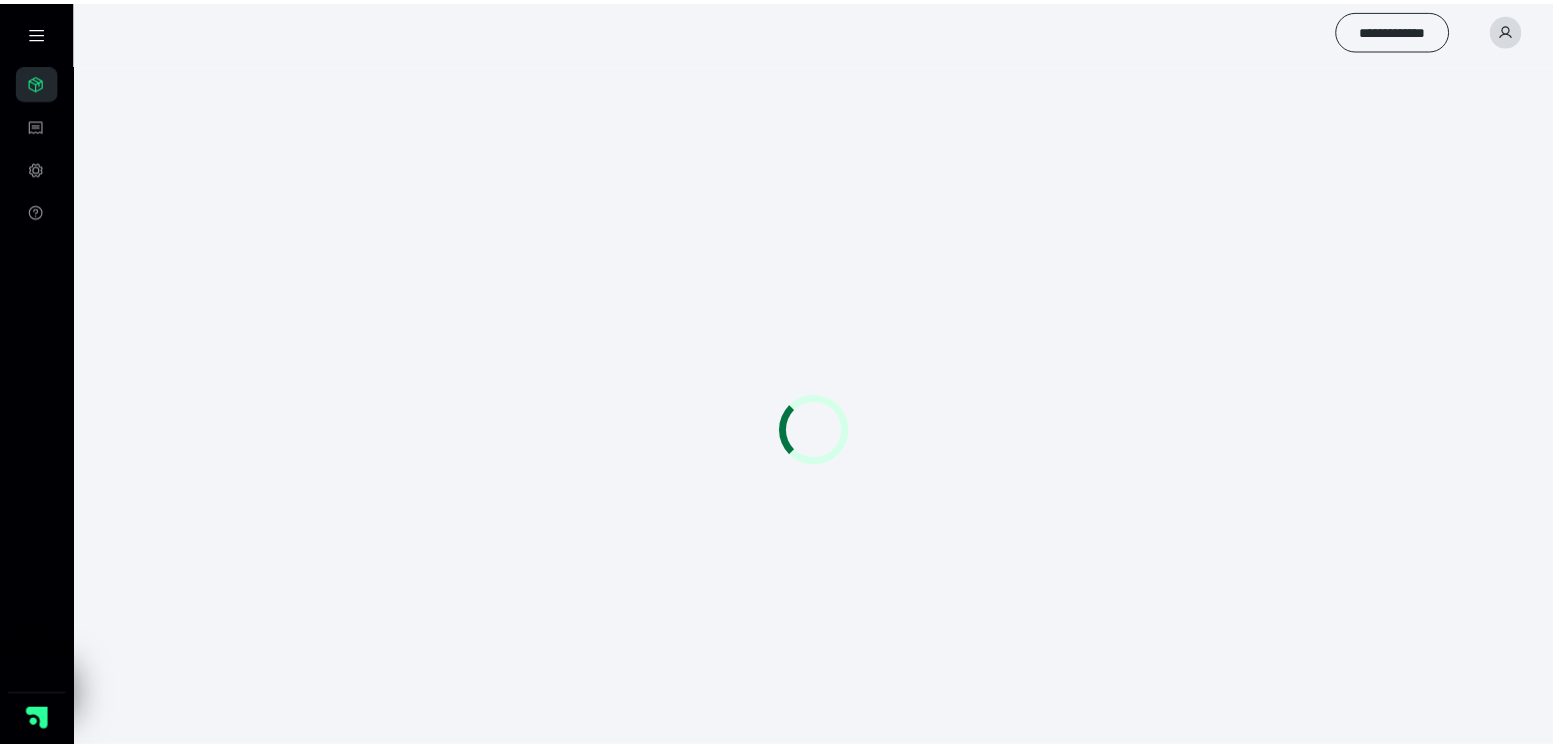 scroll, scrollTop: 0, scrollLeft: 0, axis: both 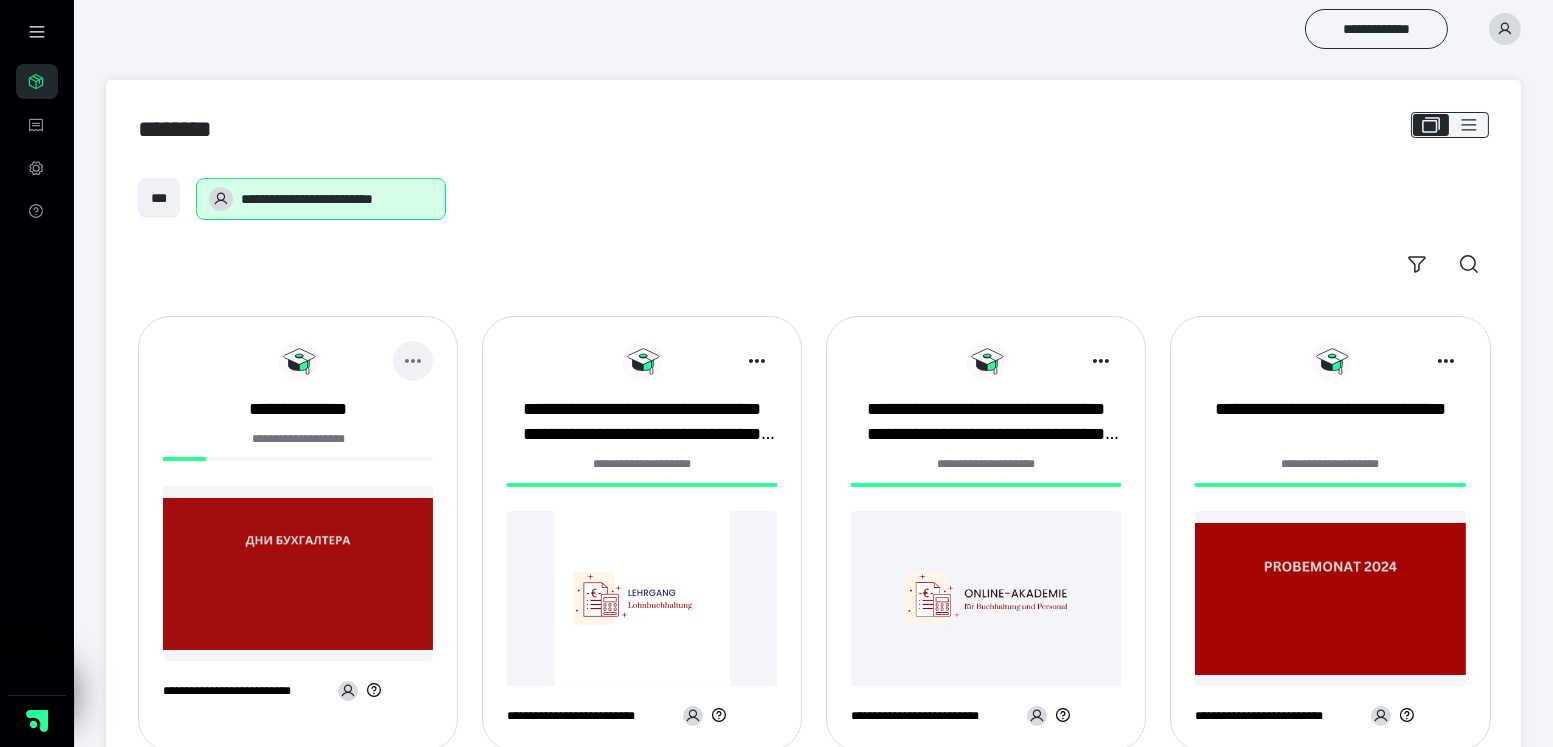 click 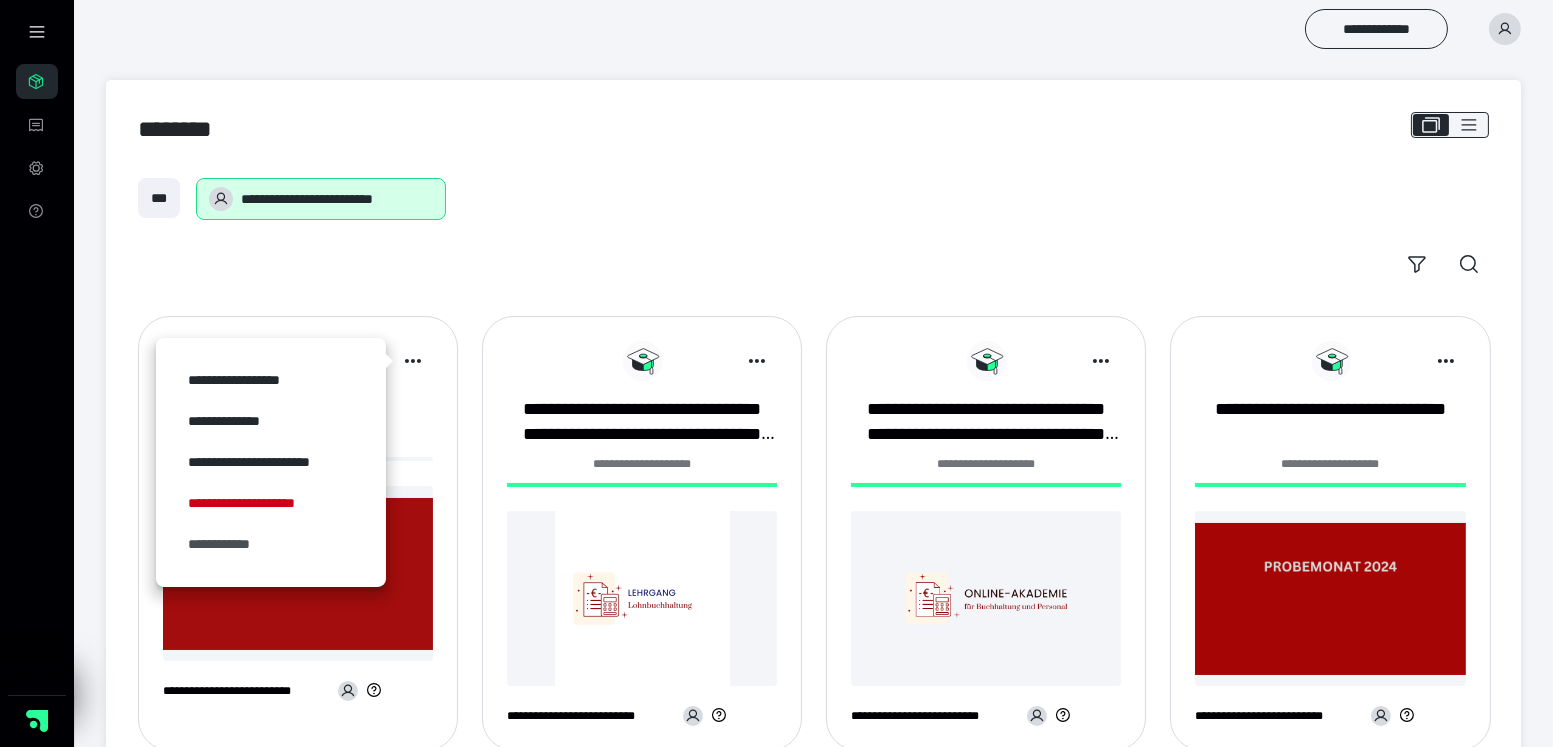 click on "**********" at bounding box center (271, 544) 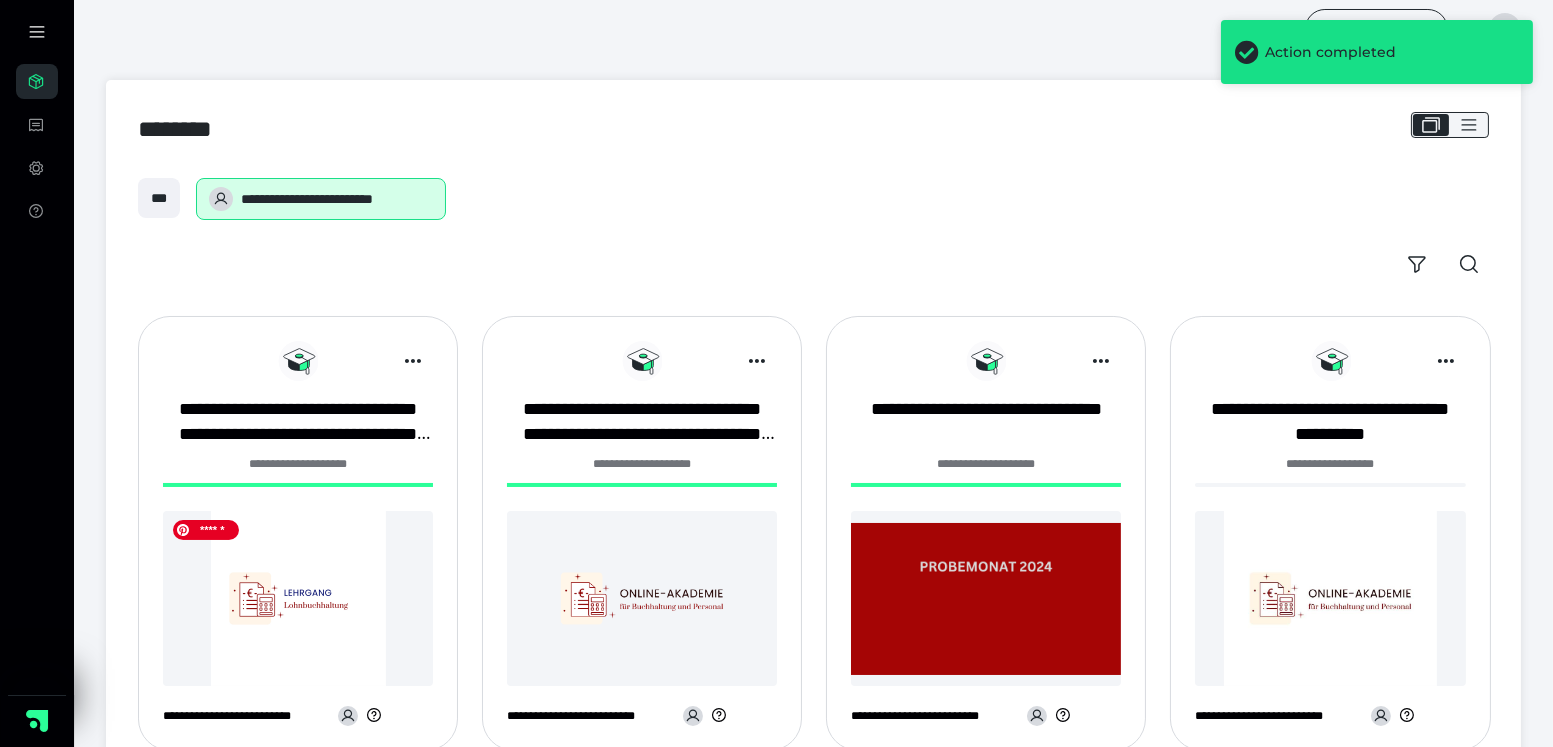 click at bounding box center (298, 598) 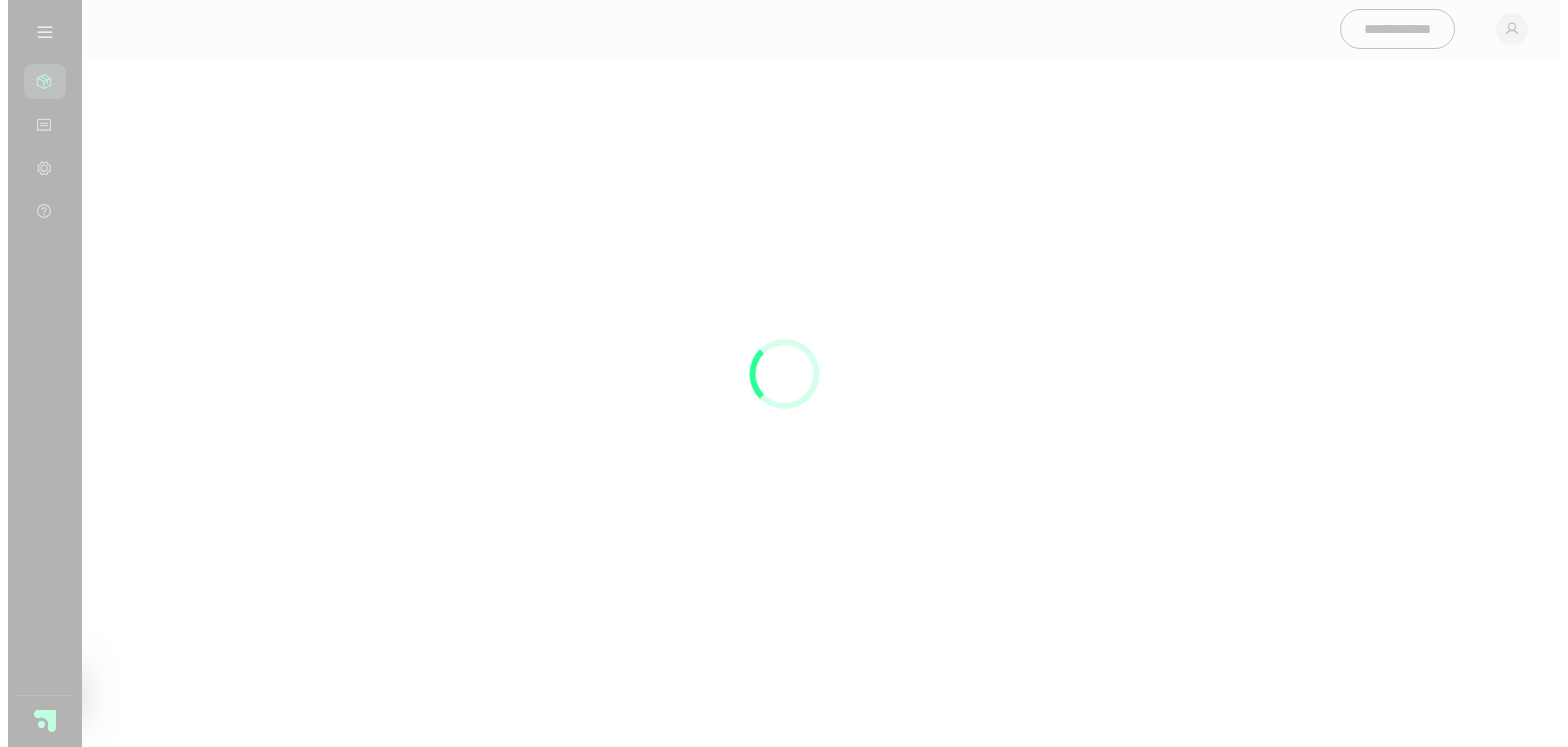scroll, scrollTop: 0, scrollLeft: 0, axis: both 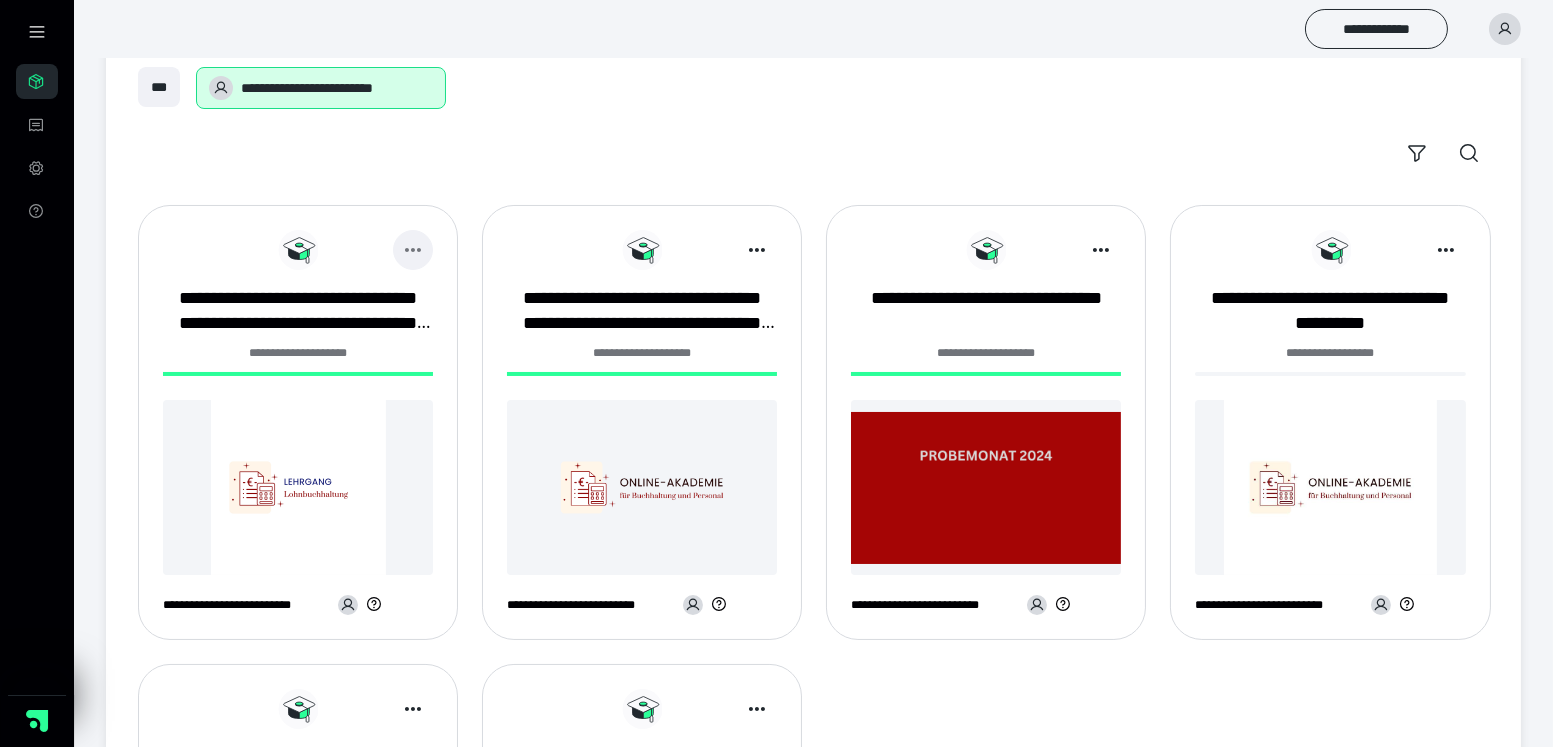 click 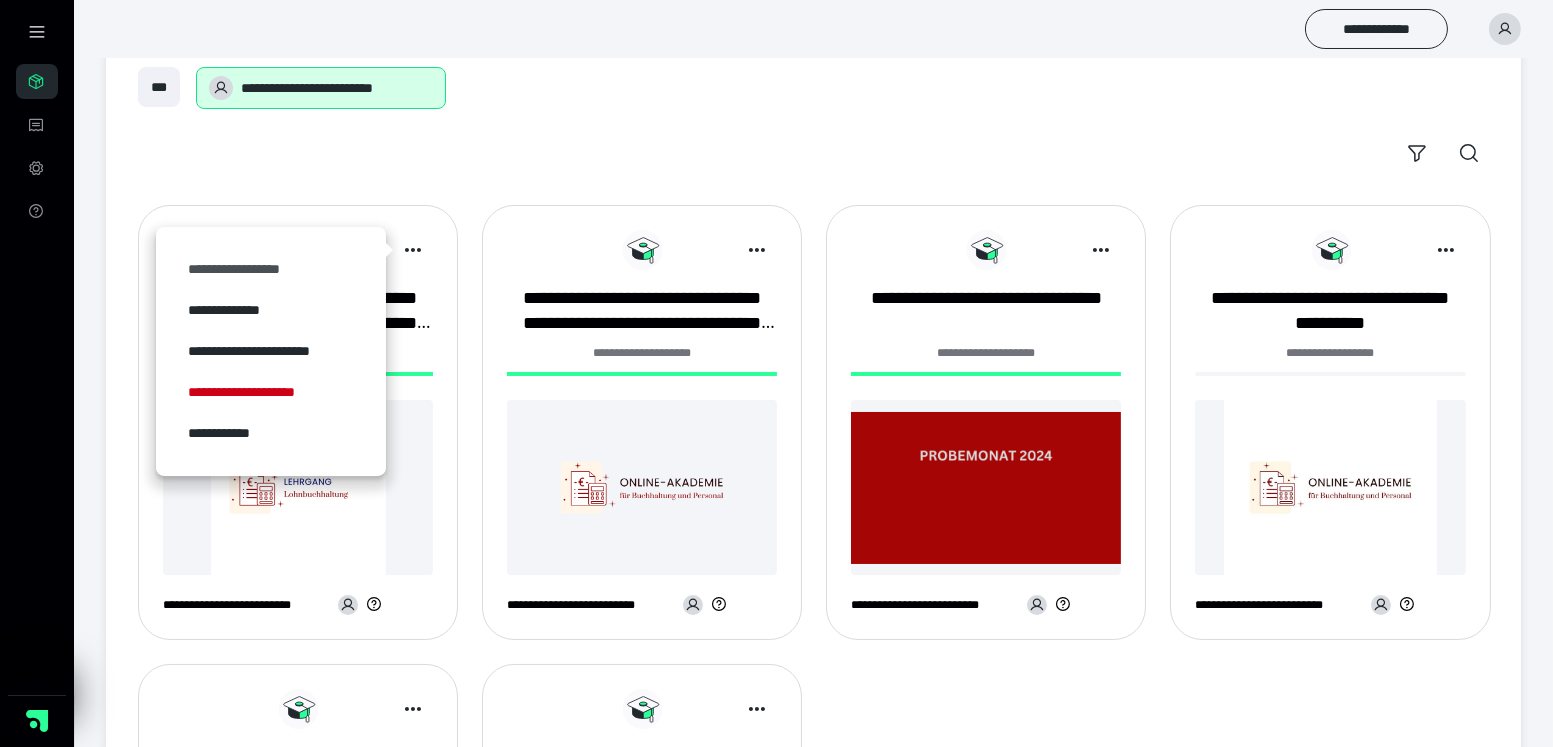 click on "**********" at bounding box center [271, 269] 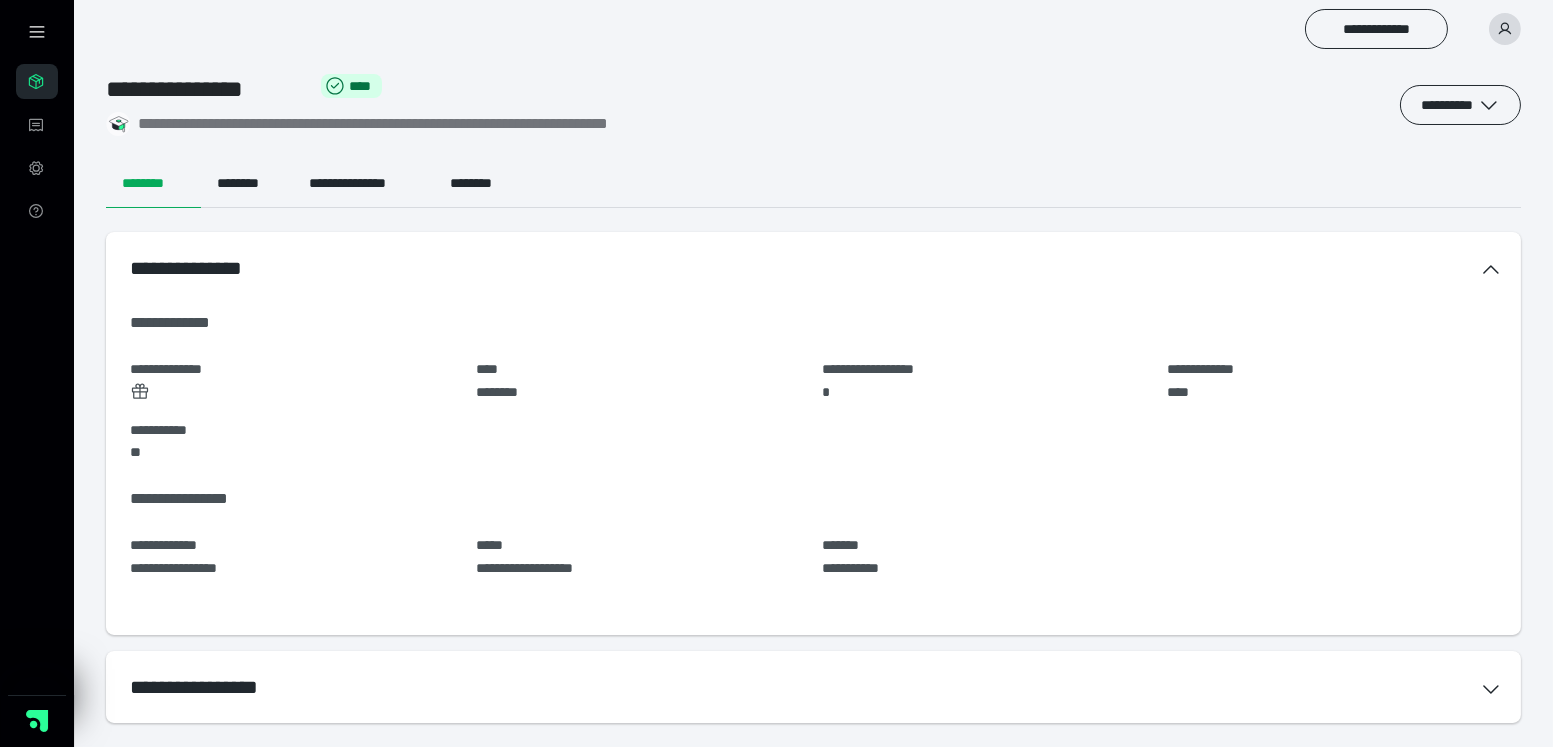 scroll, scrollTop: 0, scrollLeft: 0, axis: both 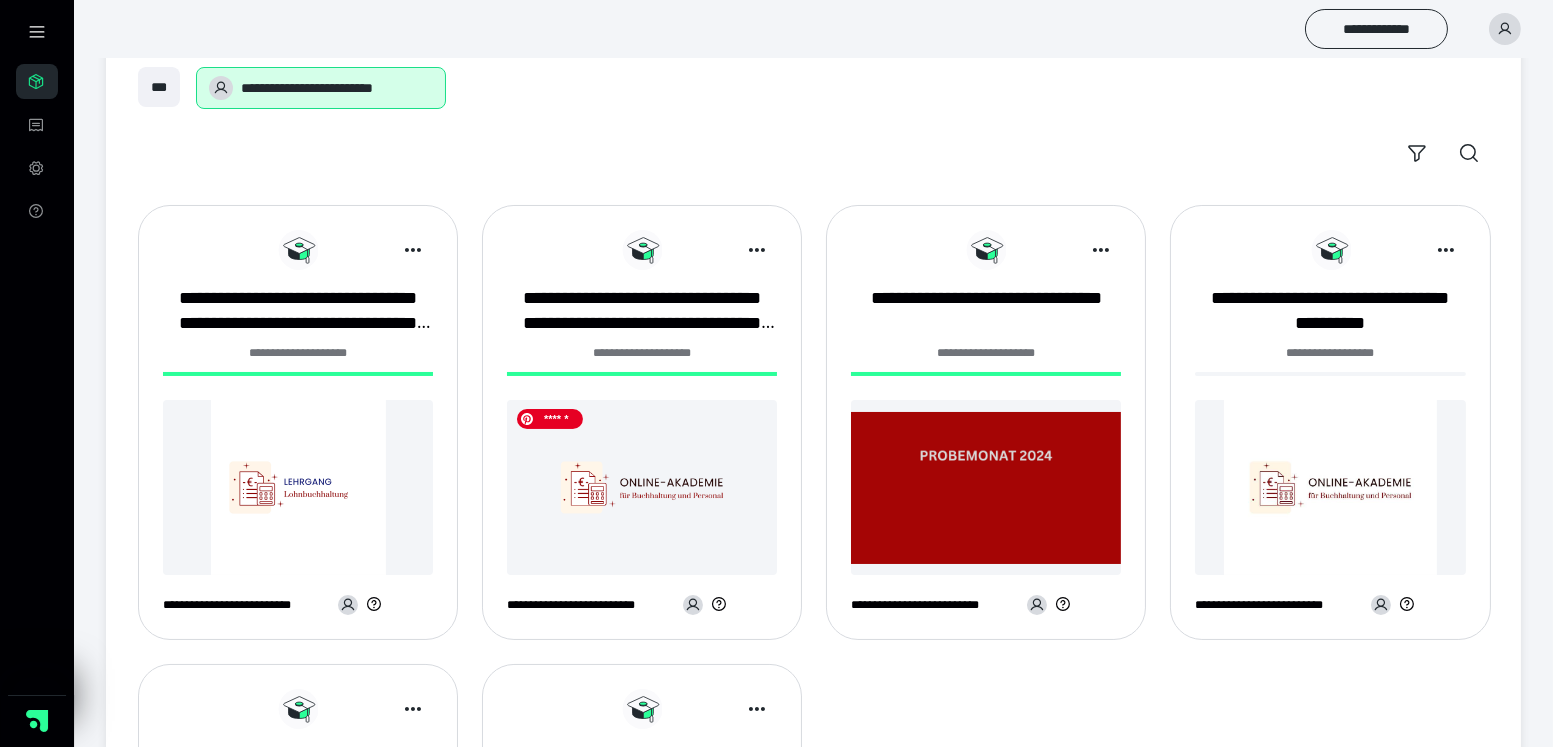 click at bounding box center [642, 487] 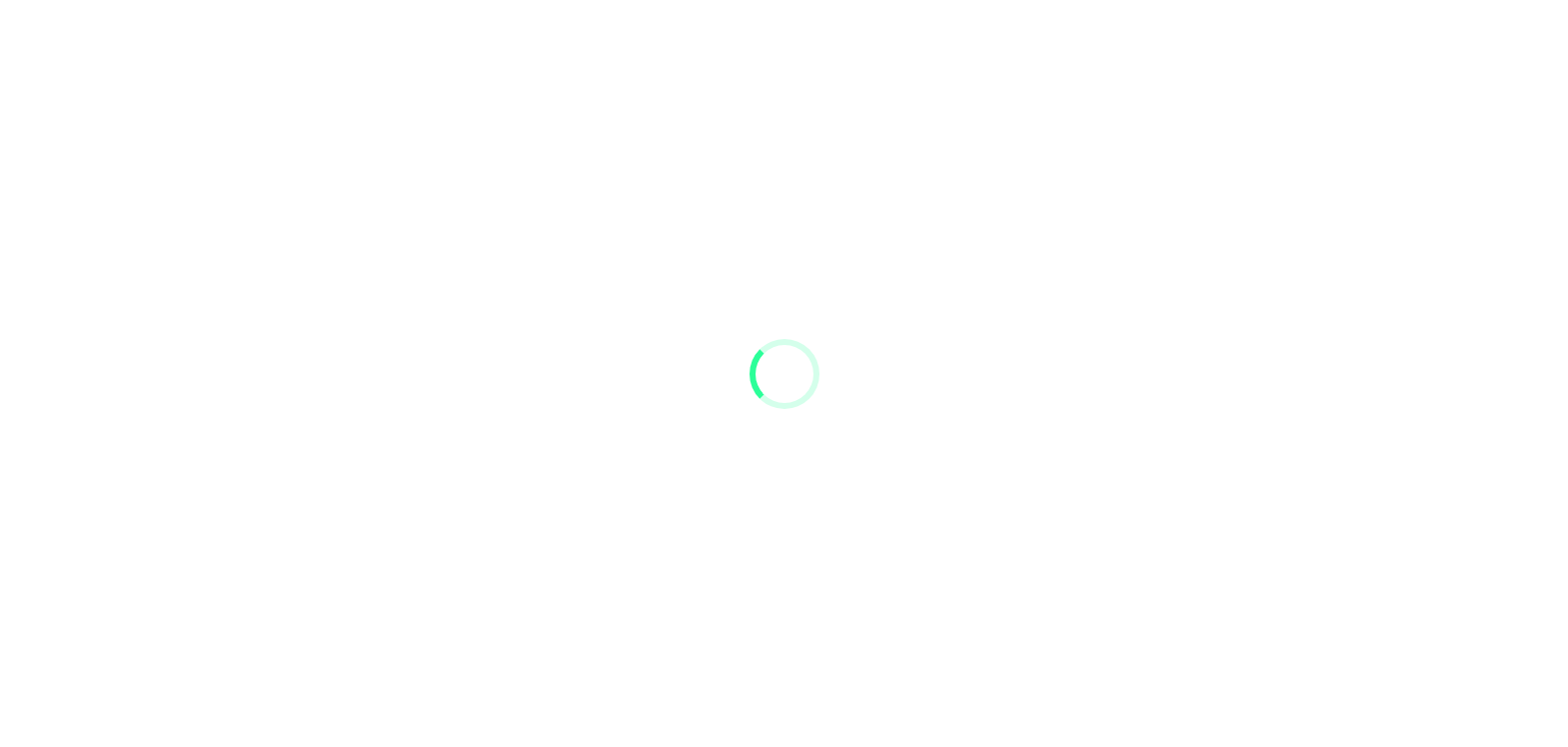 scroll, scrollTop: 0, scrollLeft: 0, axis: both 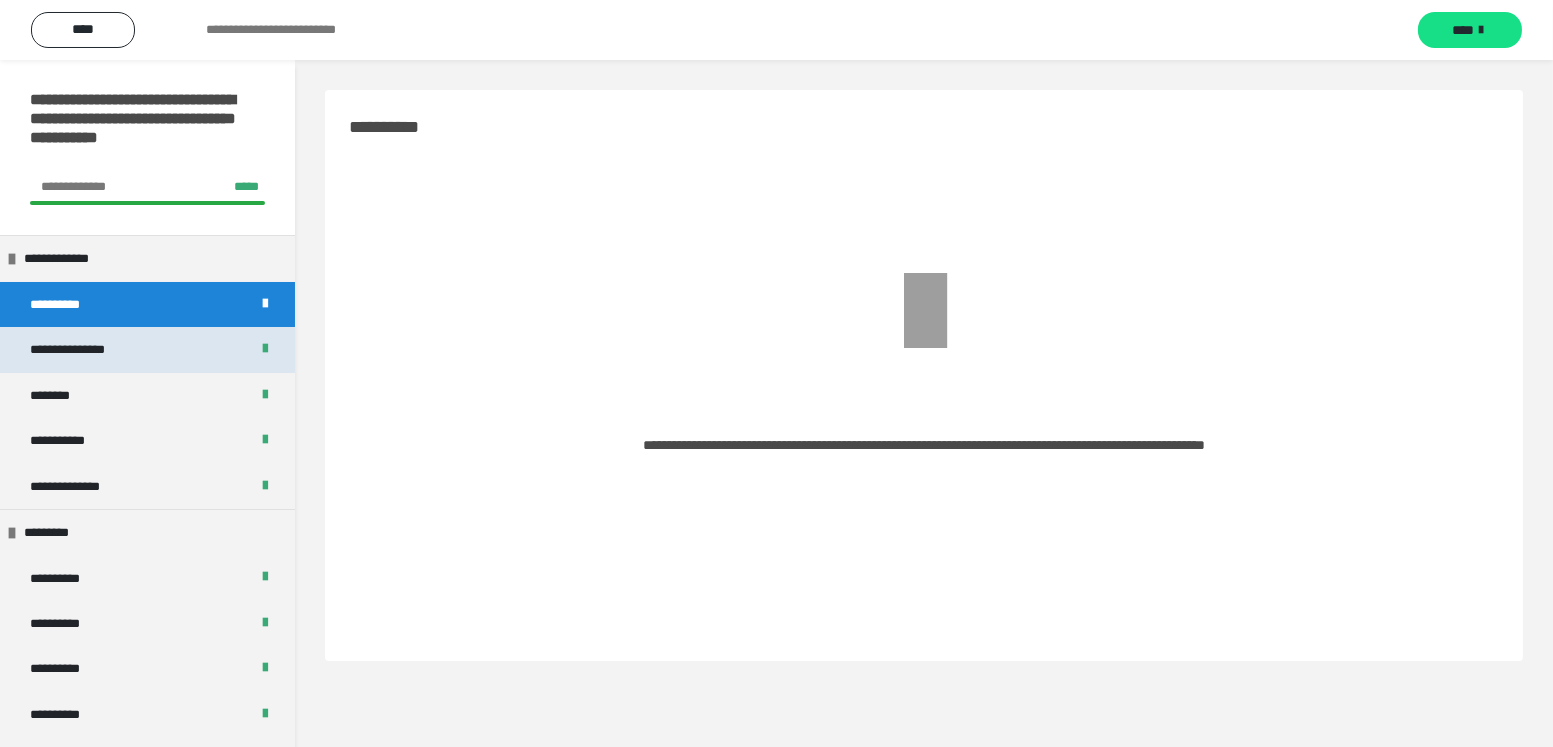 click on "**********" at bounding box center [88, 349] 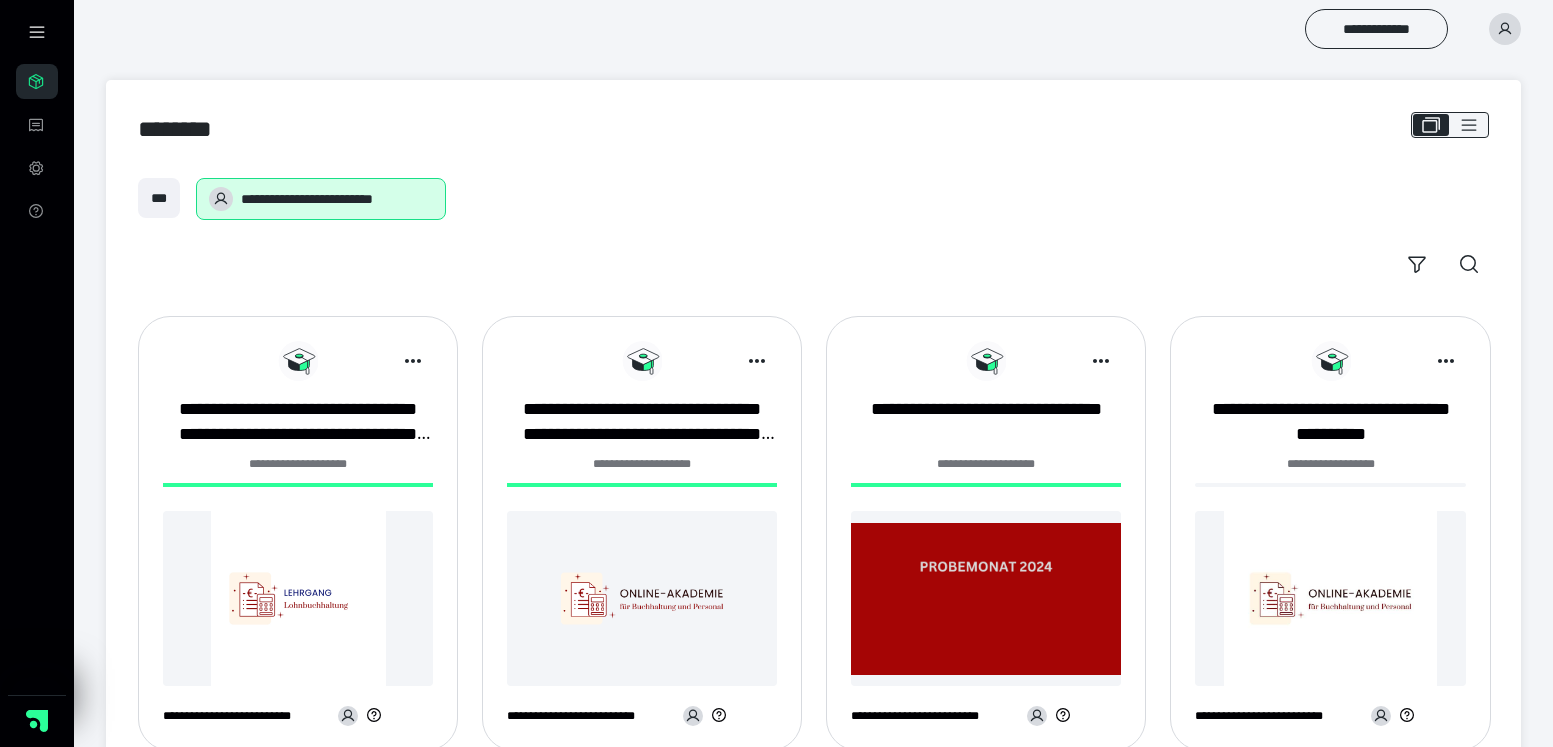 scroll, scrollTop: 0, scrollLeft: 0, axis: both 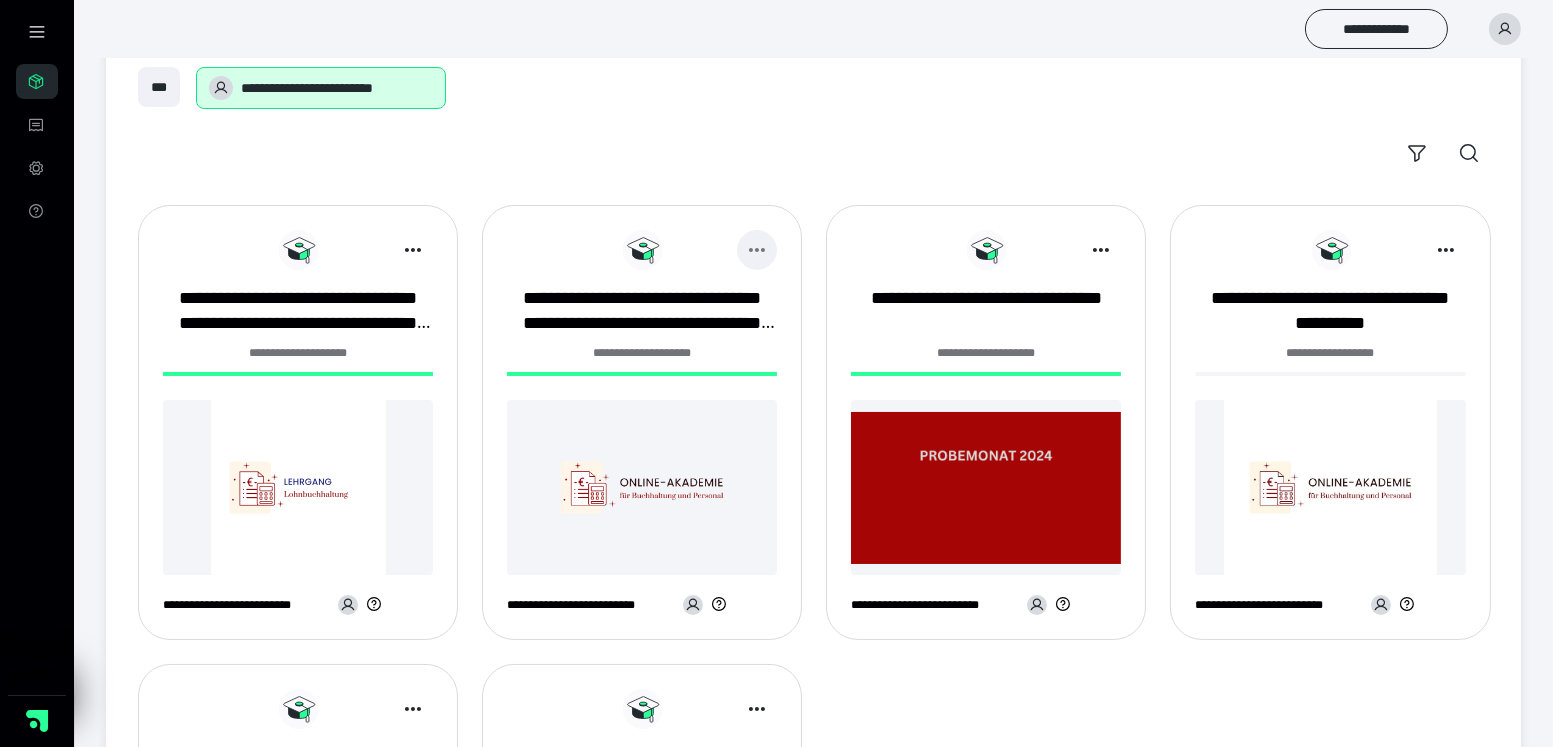 click 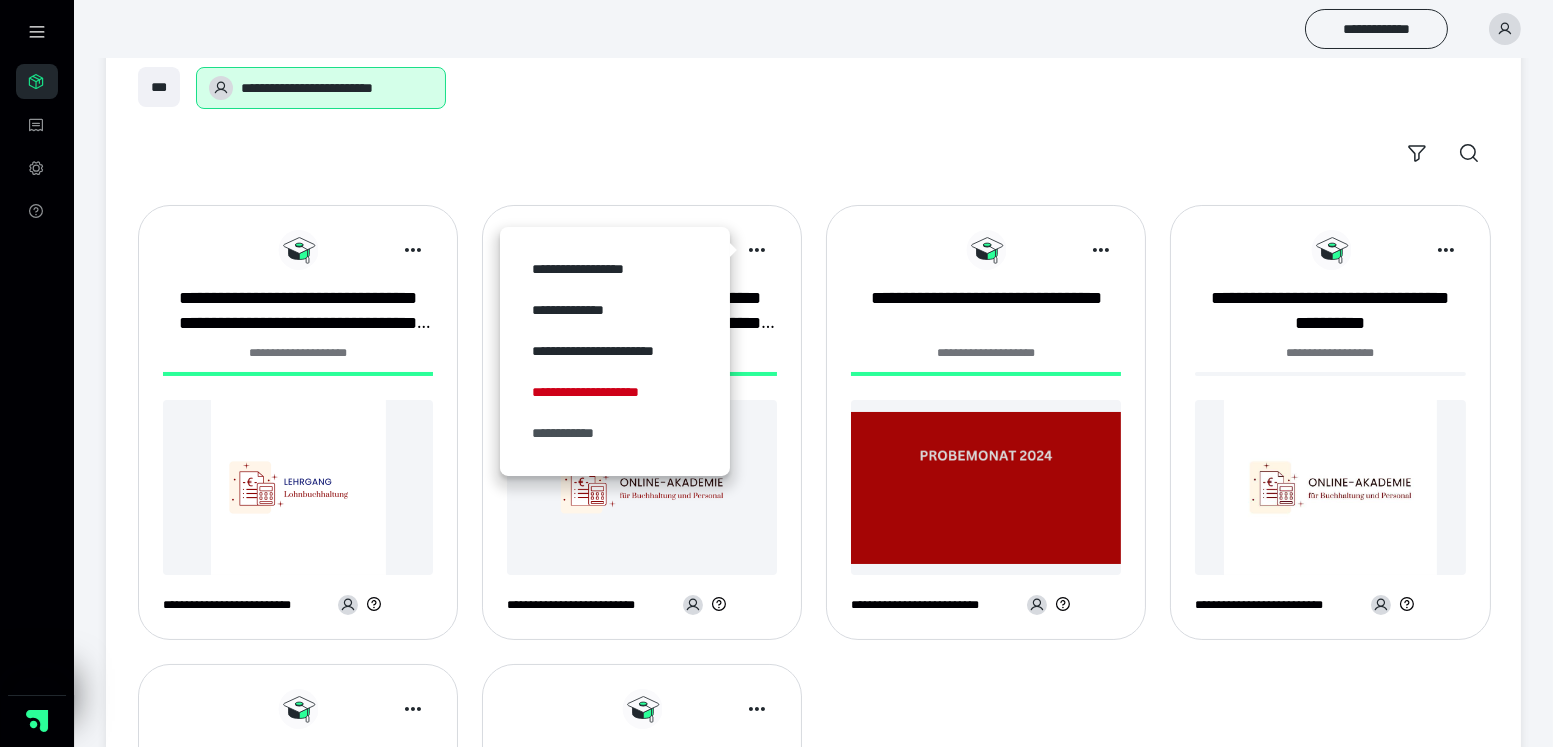 click on "**********" at bounding box center (615, 433) 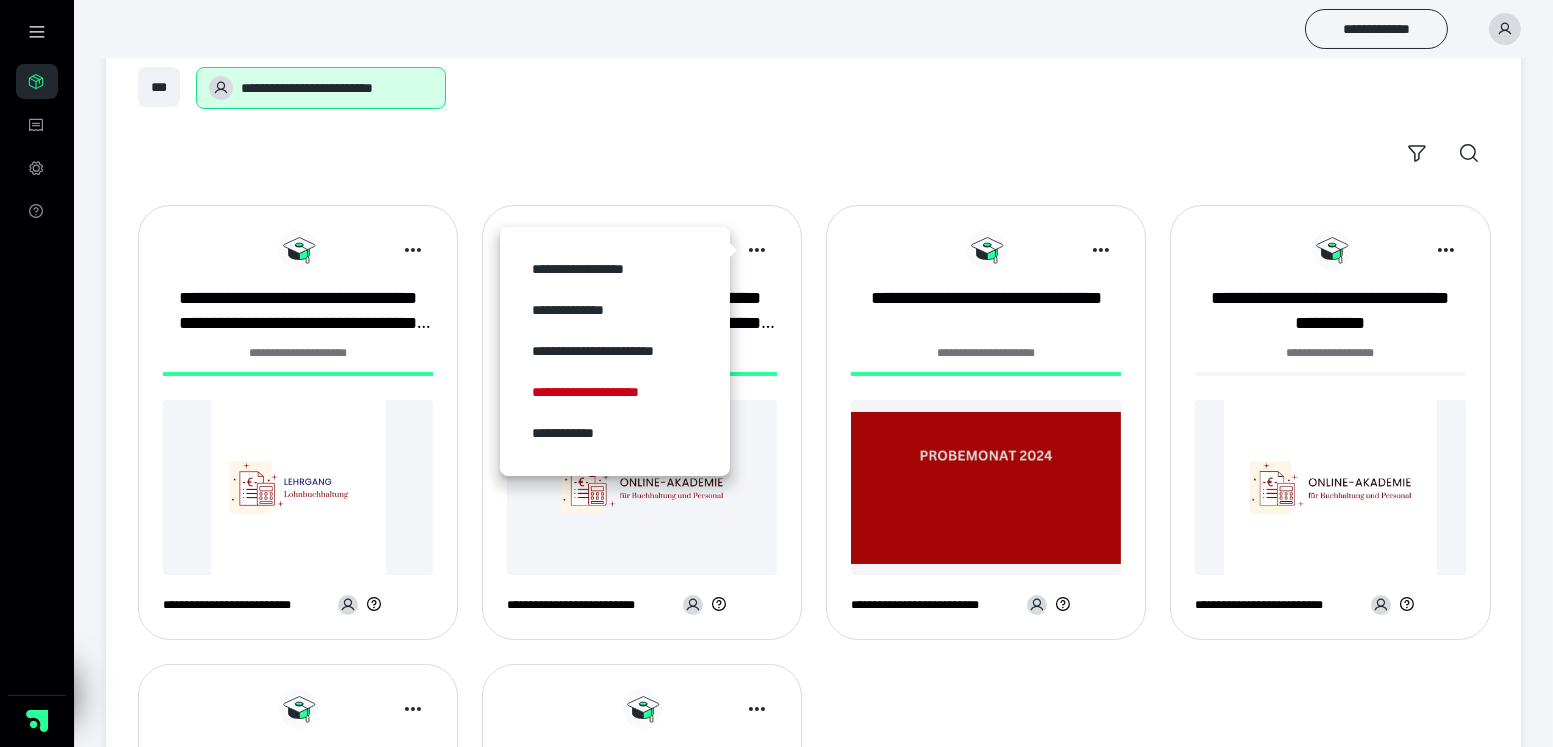 scroll, scrollTop: 0, scrollLeft: 0, axis: both 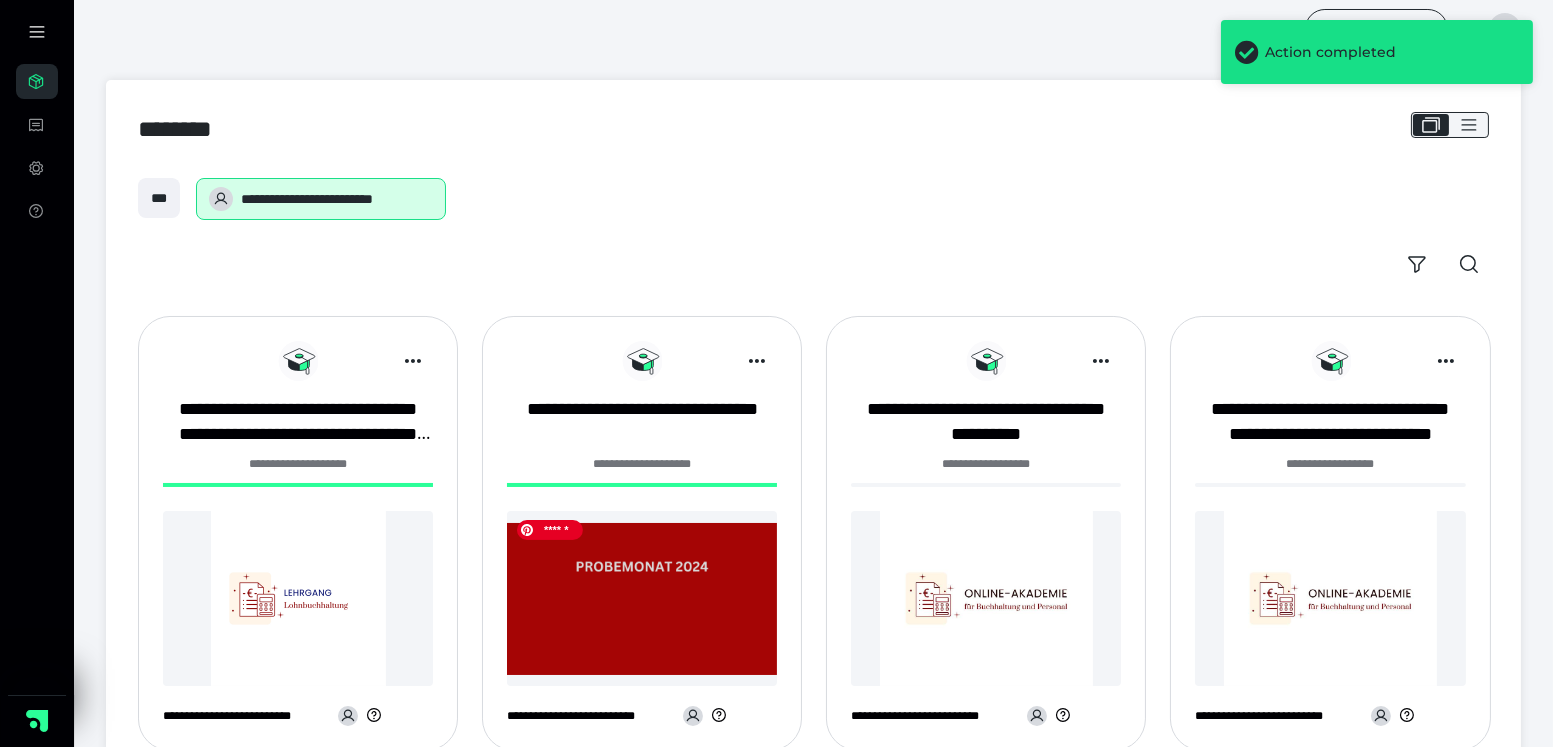 click at bounding box center [642, 598] 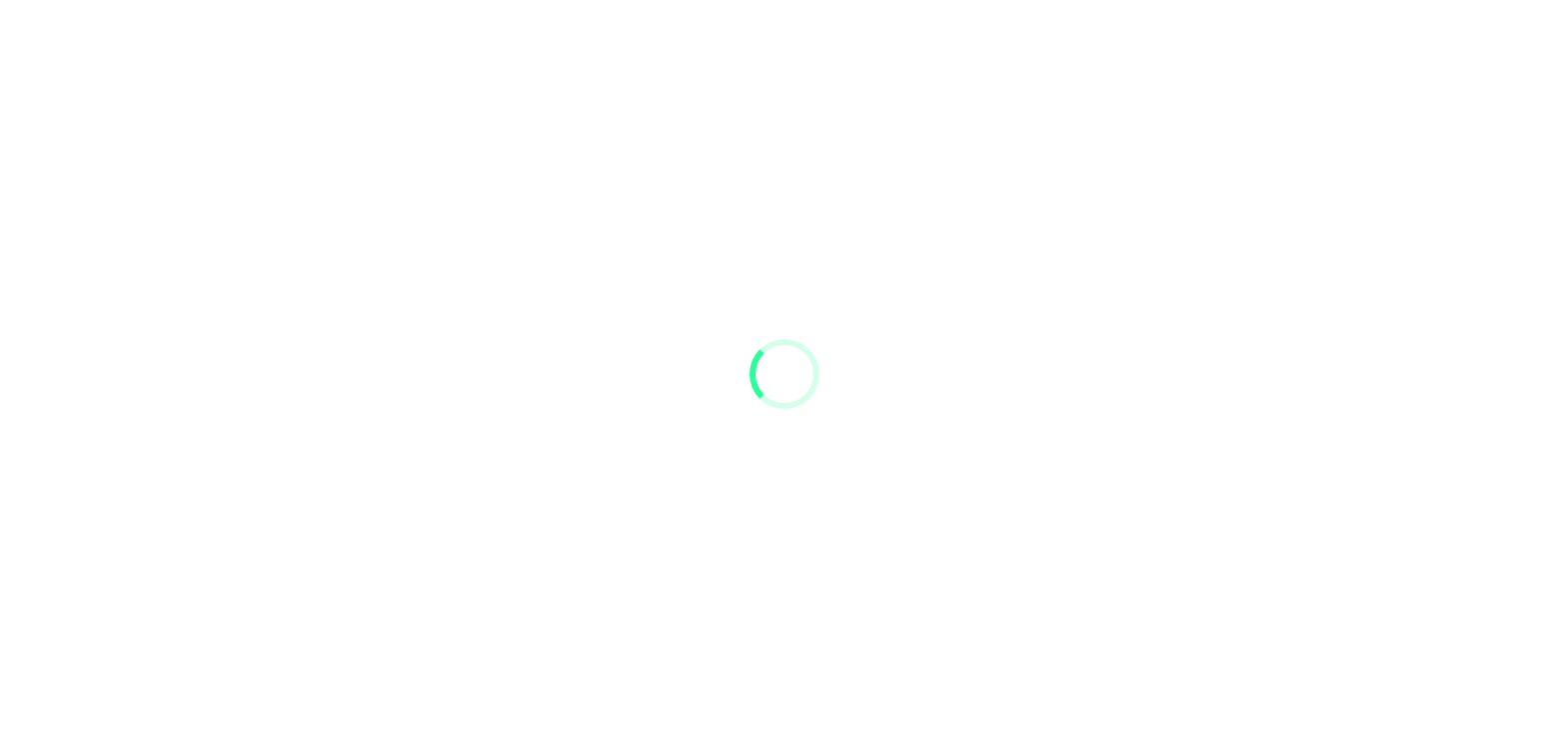 scroll, scrollTop: 0, scrollLeft: 0, axis: both 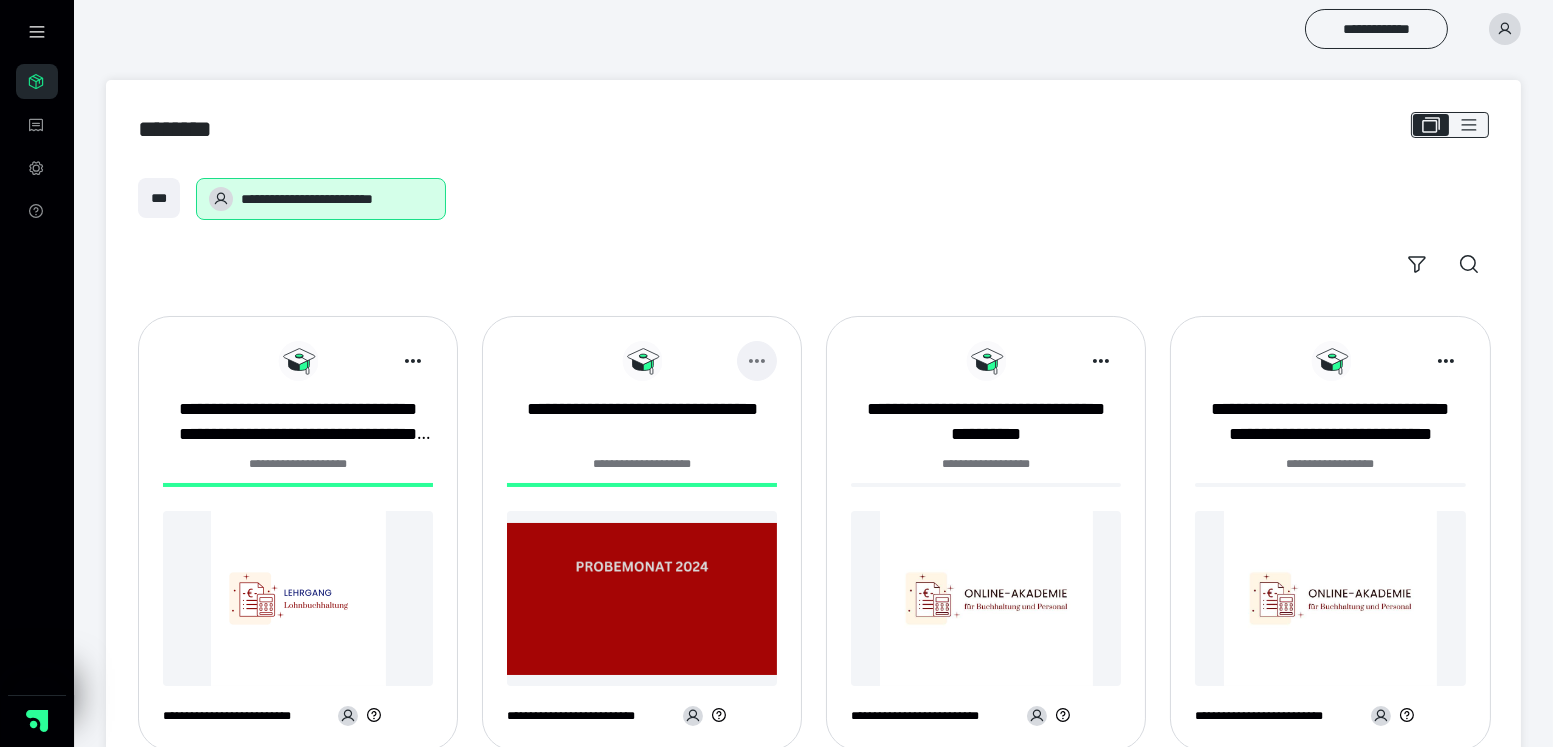 click 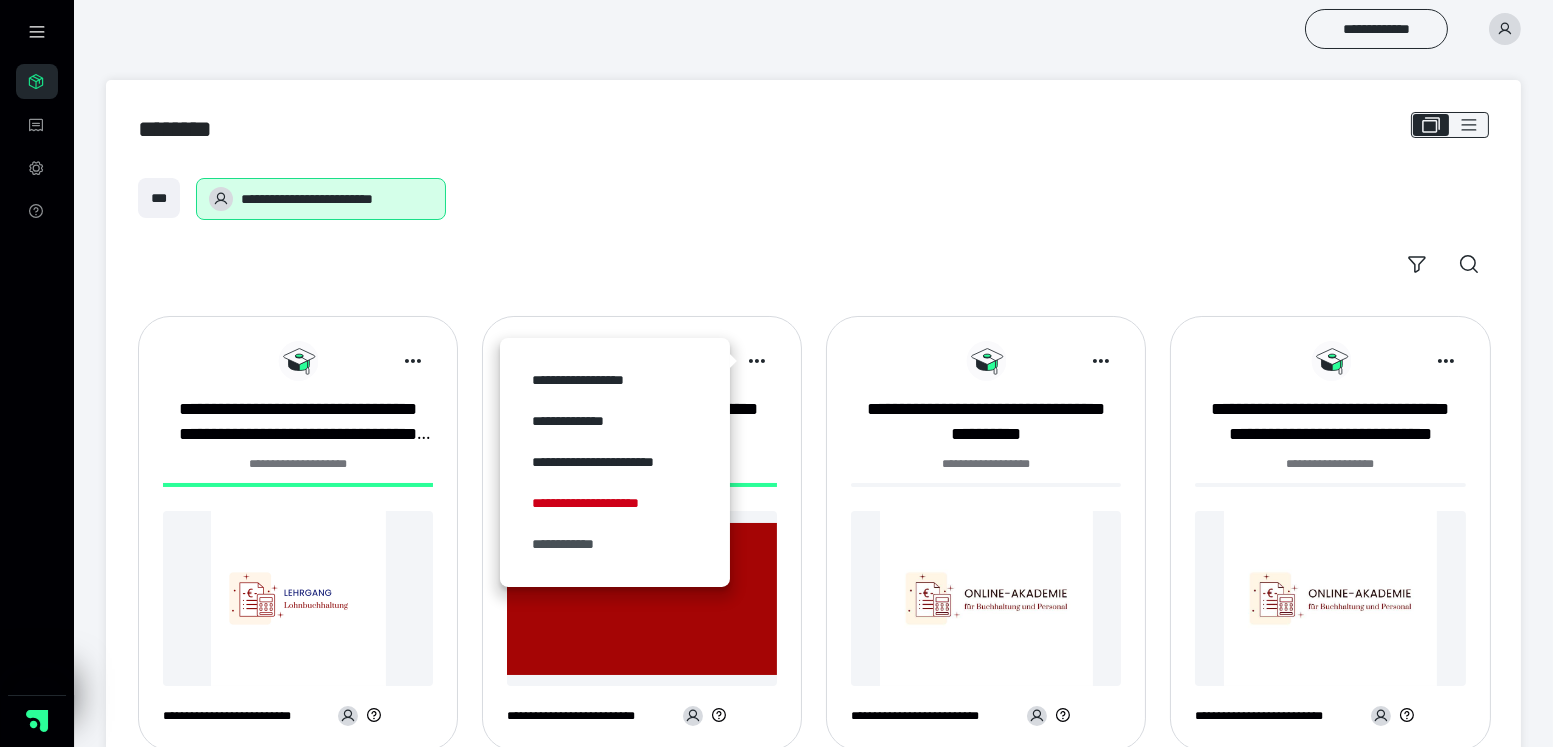 click on "**********" at bounding box center (615, 544) 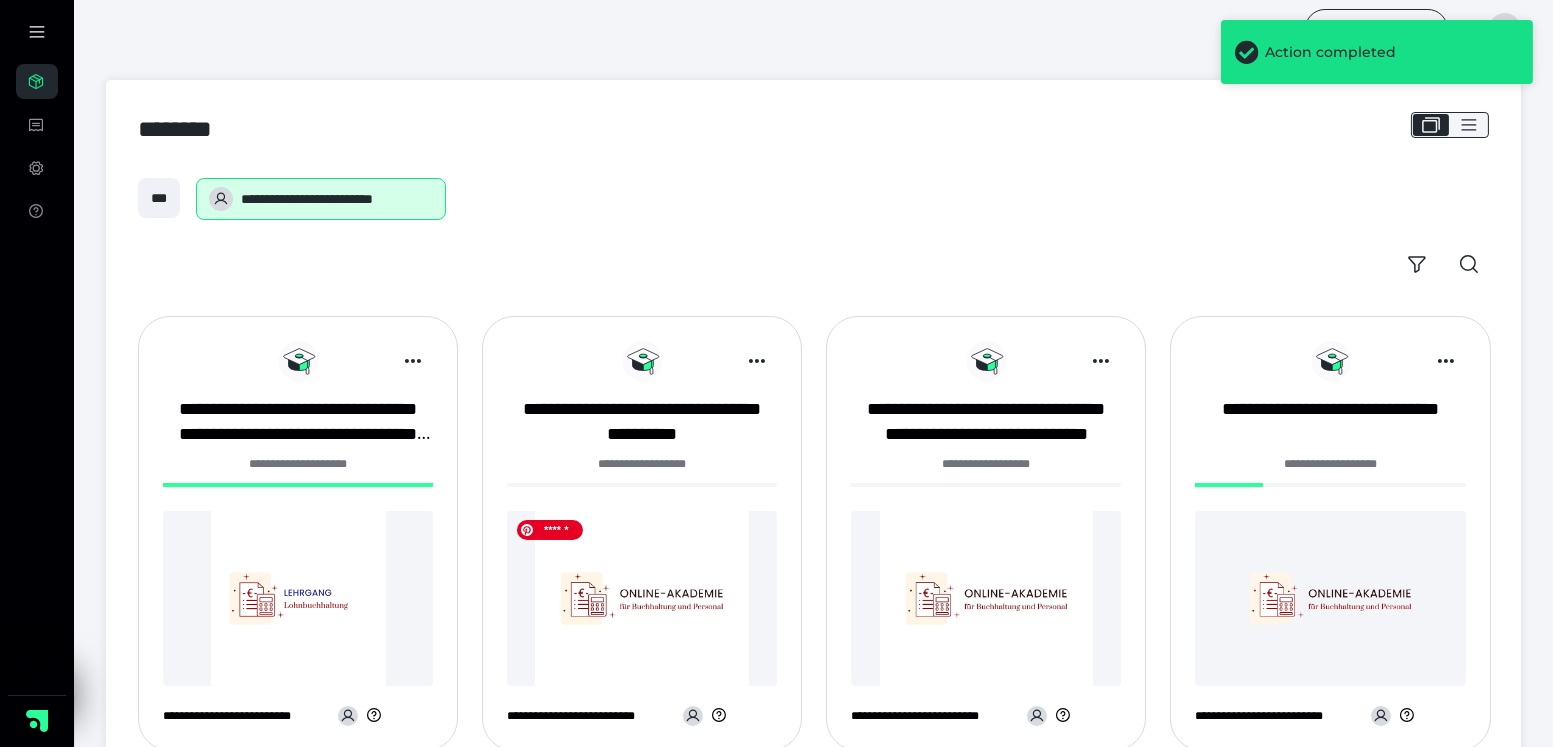 click at bounding box center (642, 598) 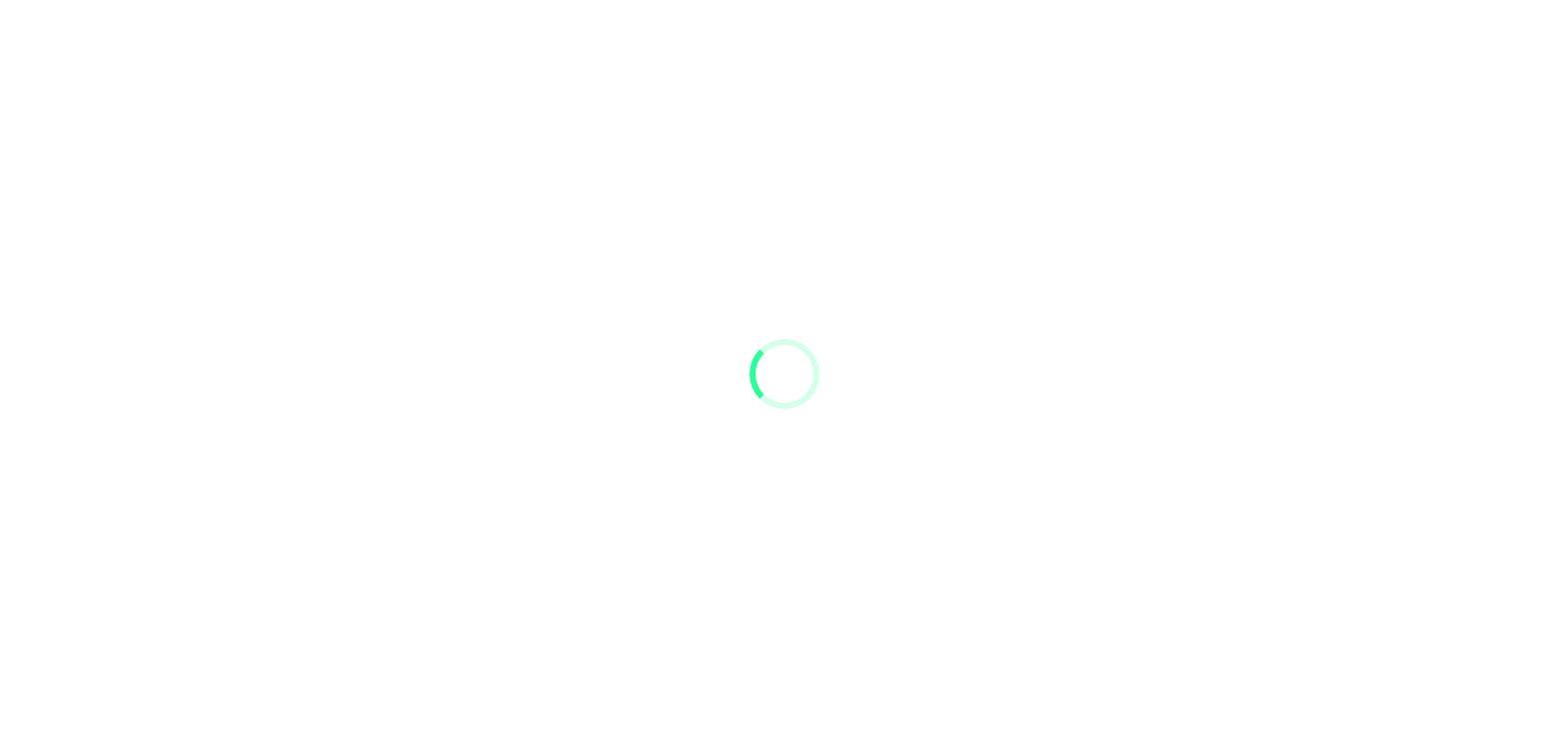 scroll, scrollTop: 0, scrollLeft: 0, axis: both 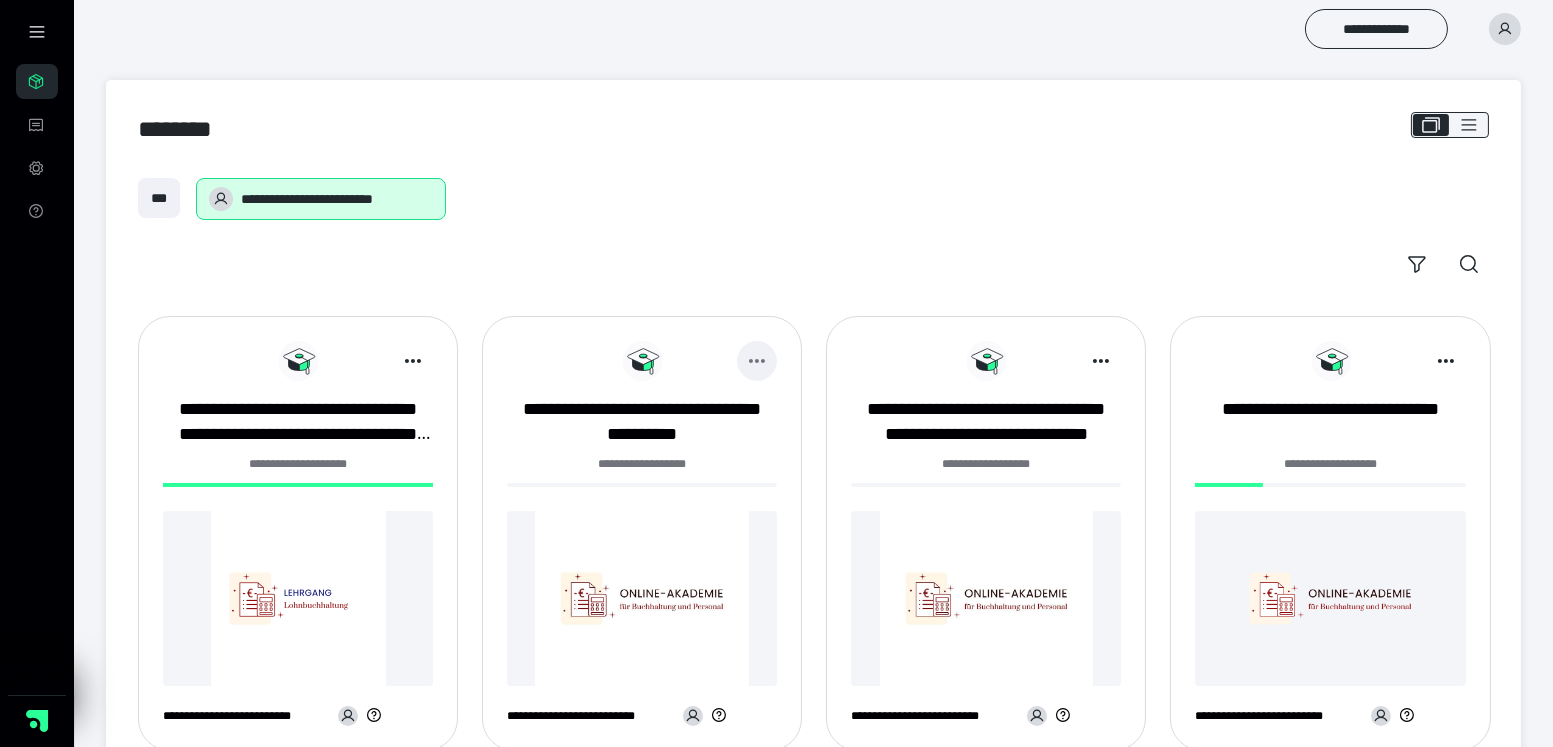 click at bounding box center (757, 361) 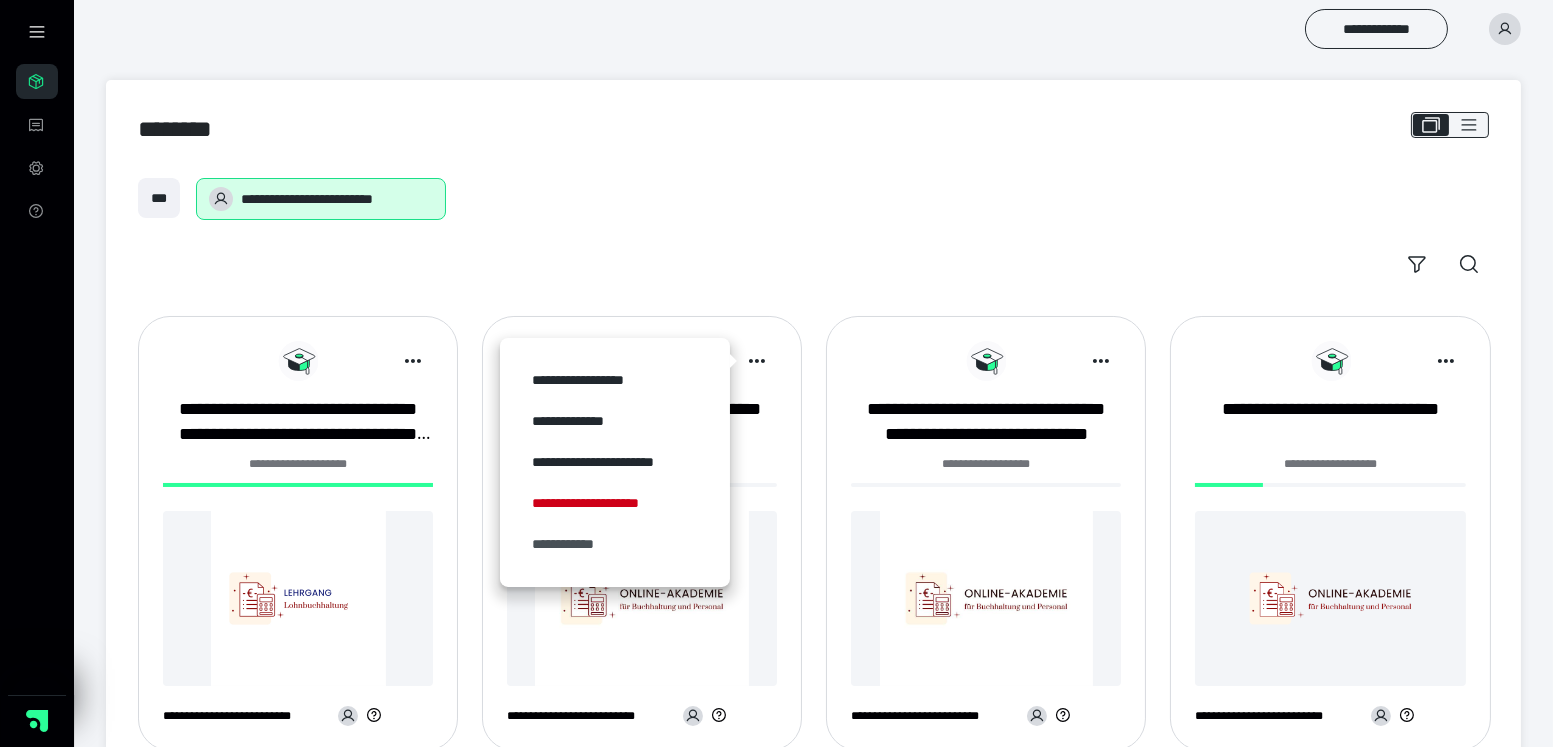 click on "**********" at bounding box center (615, 544) 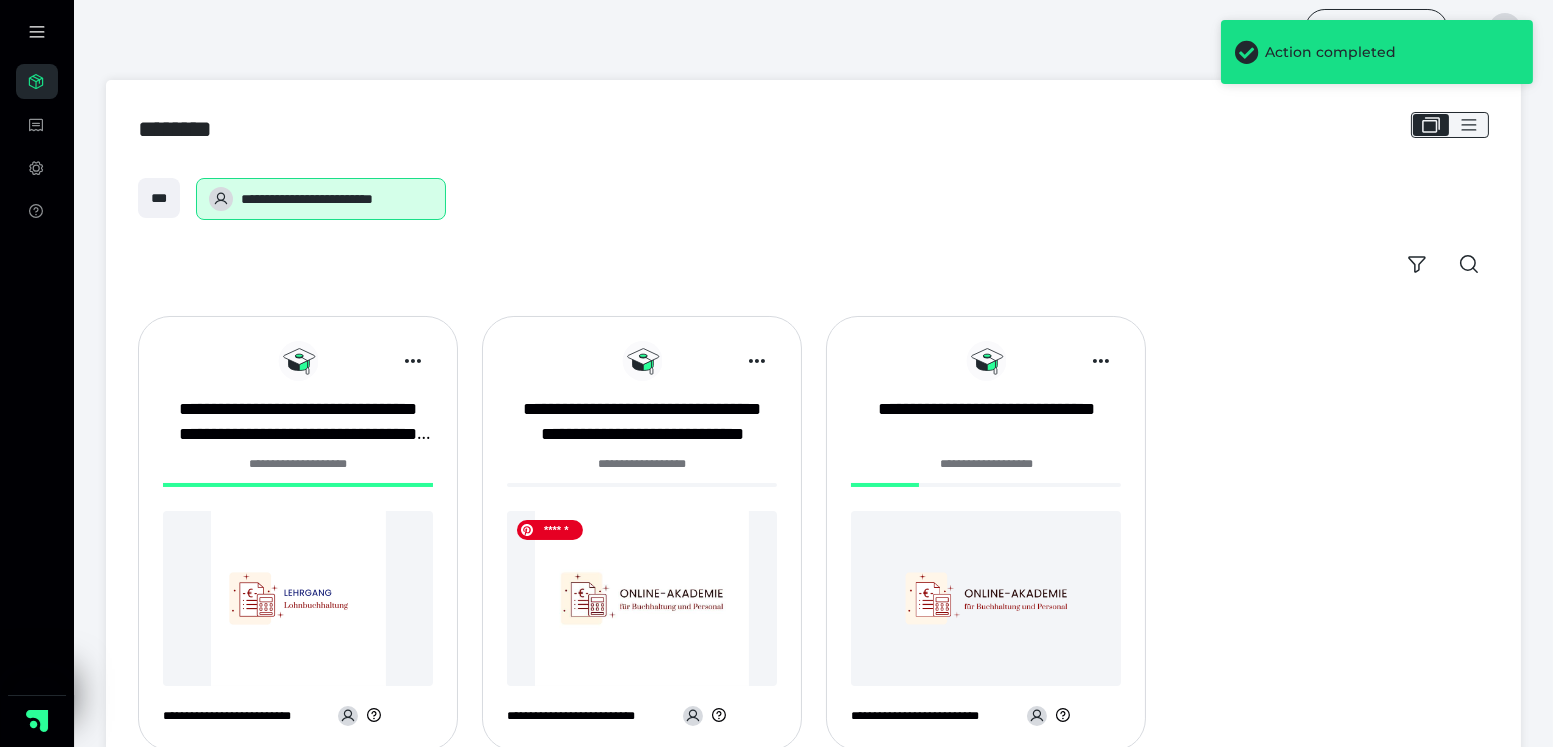click at bounding box center [642, 598] 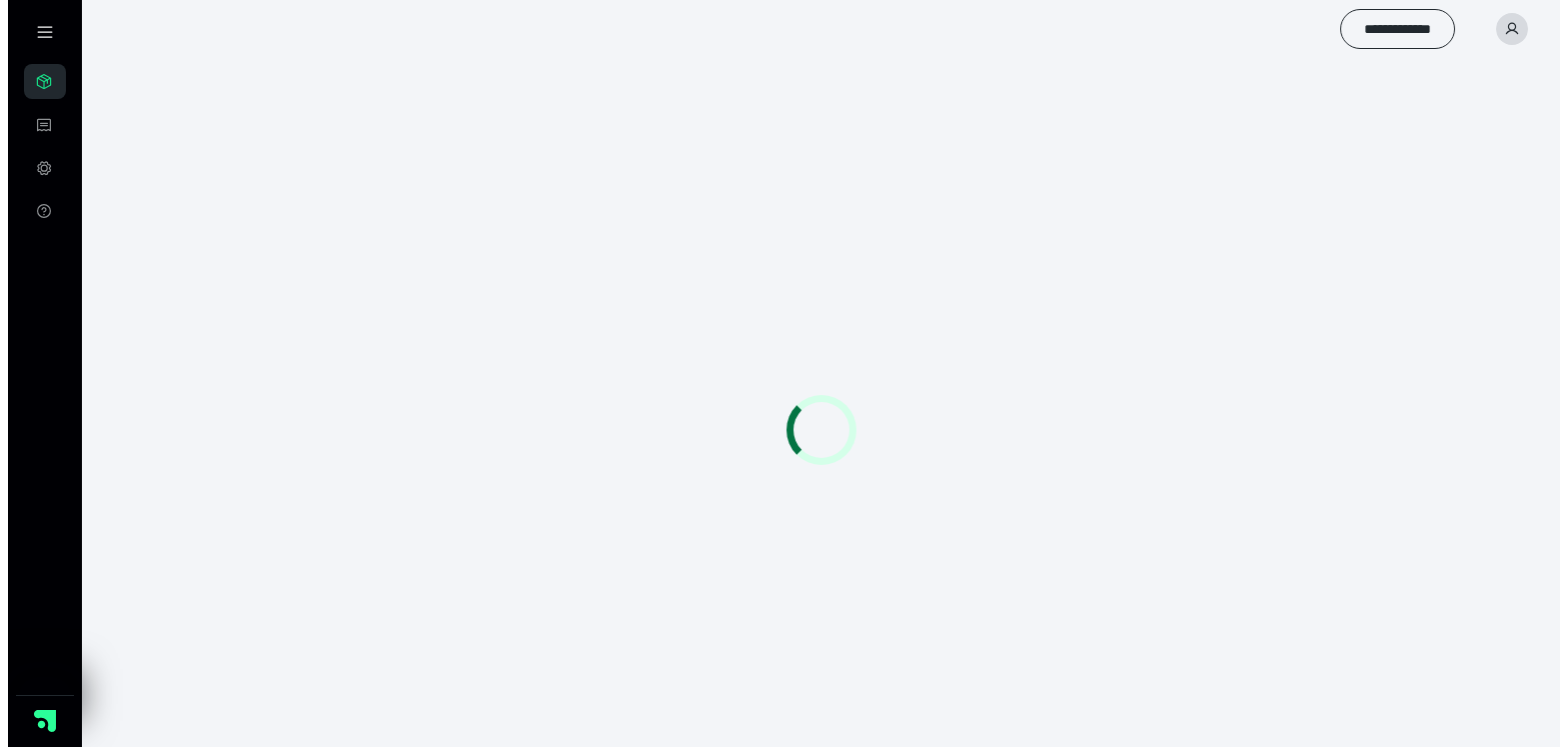 scroll, scrollTop: 0, scrollLeft: 0, axis: both 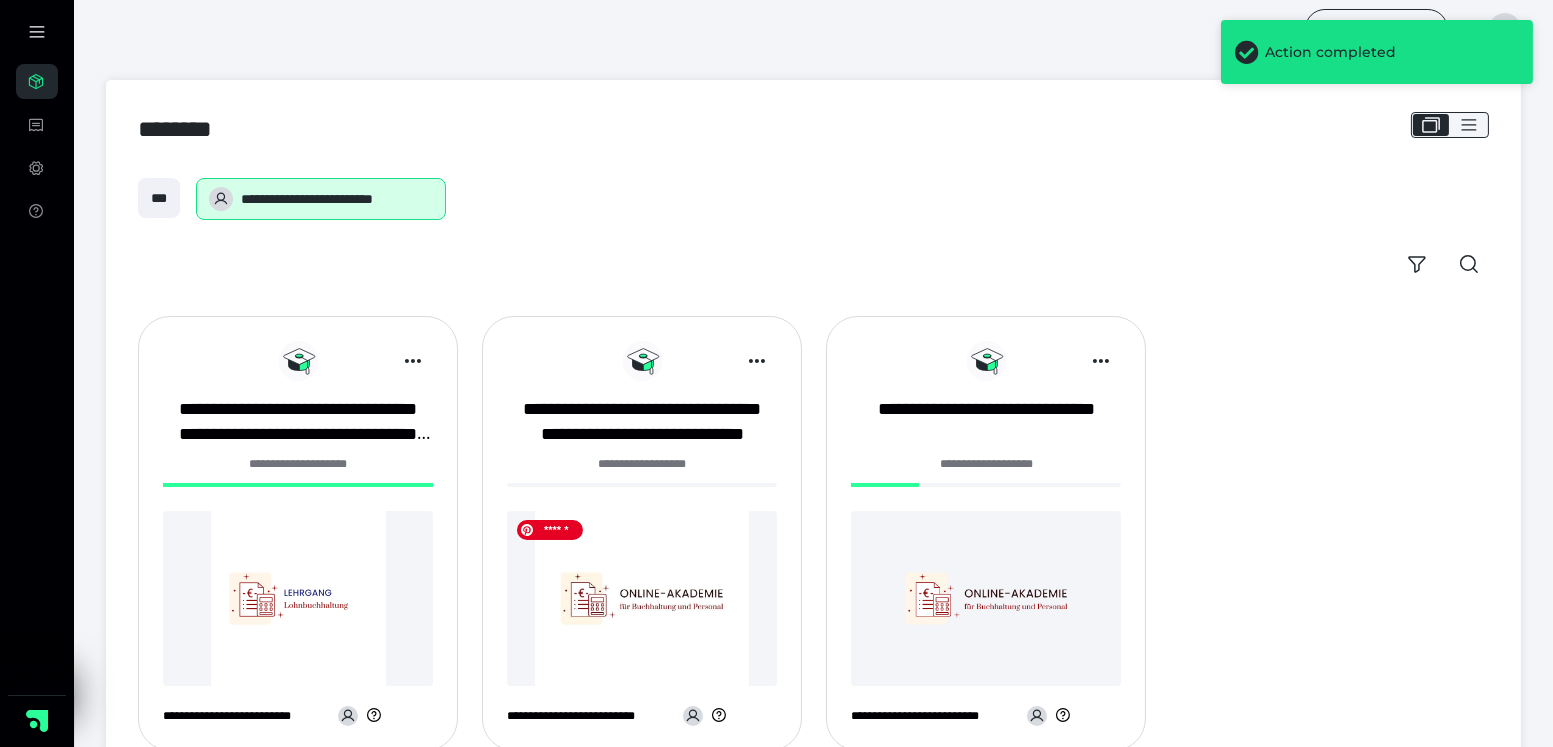 click at bounding box center [642, 598] 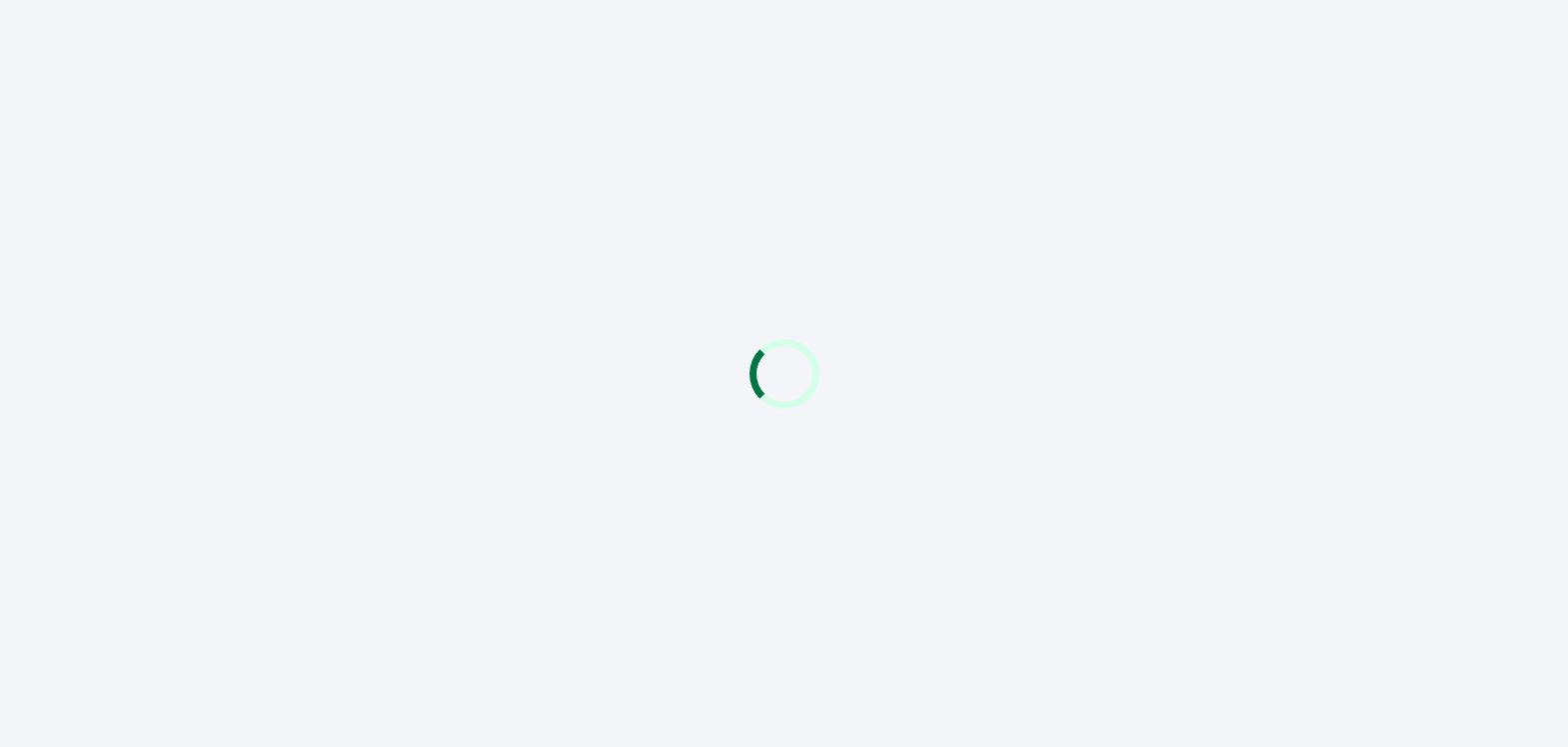 scroll, scrollTop: 0, scrollLeft: 0, axis: both 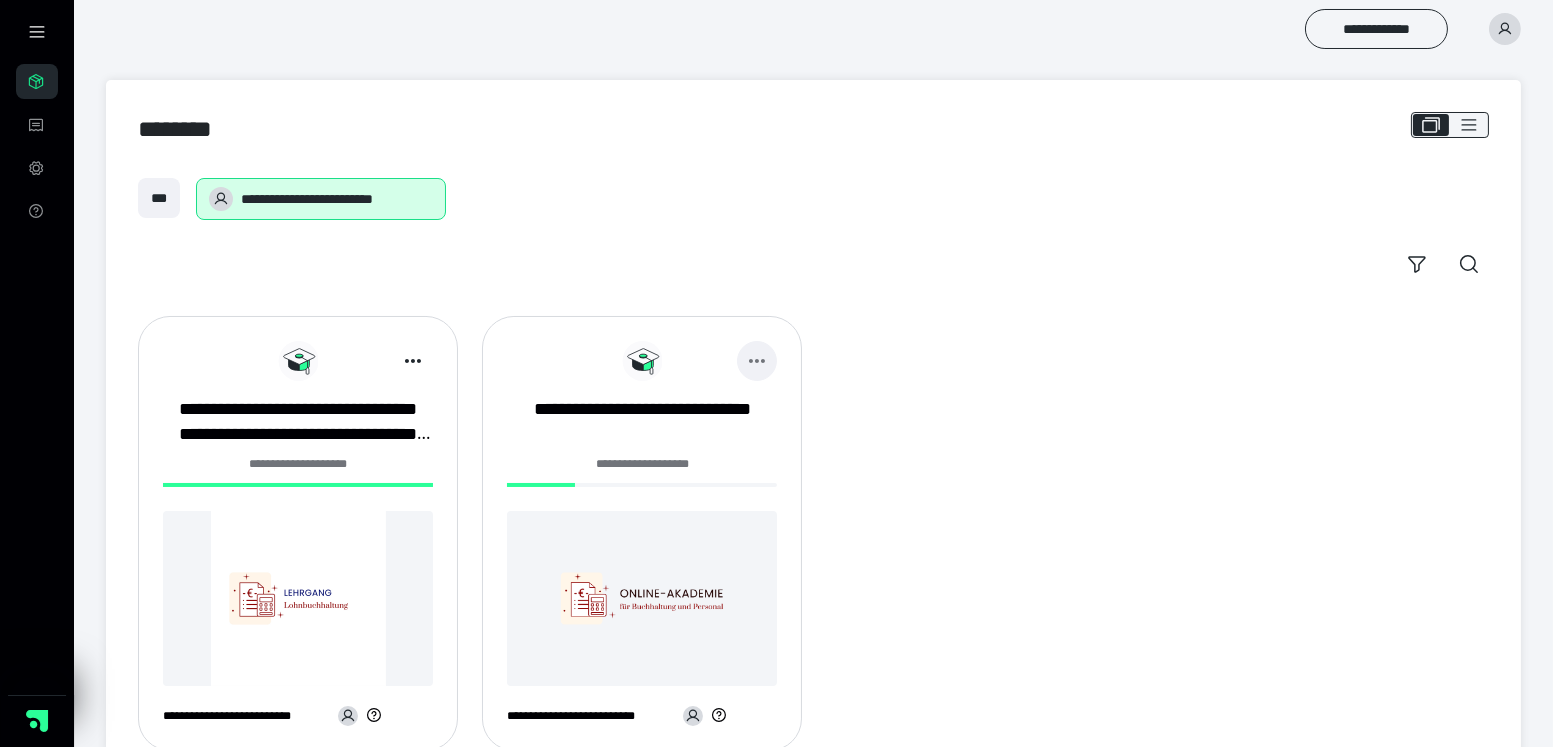 click 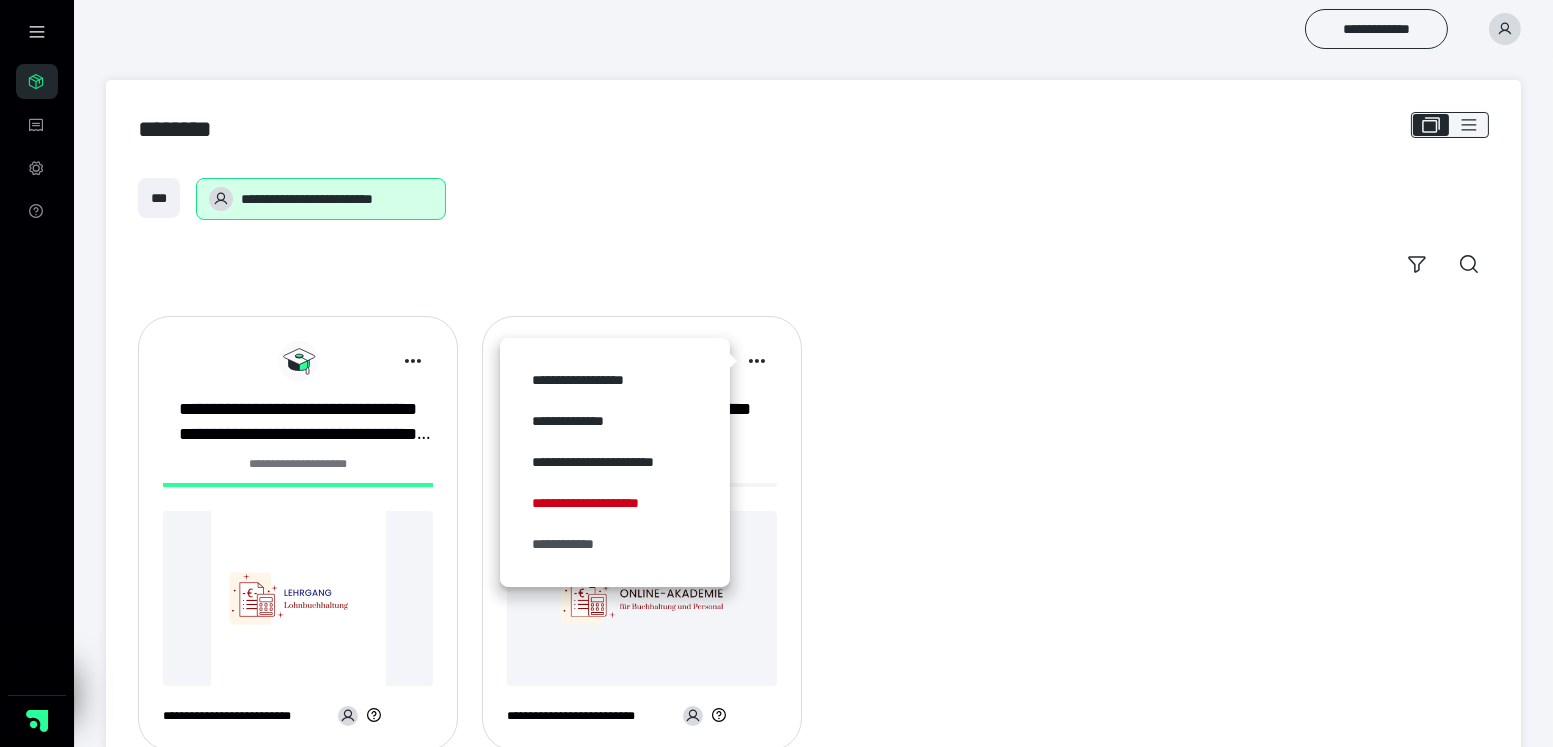 click on "**********" at bounding box center [615, 544] 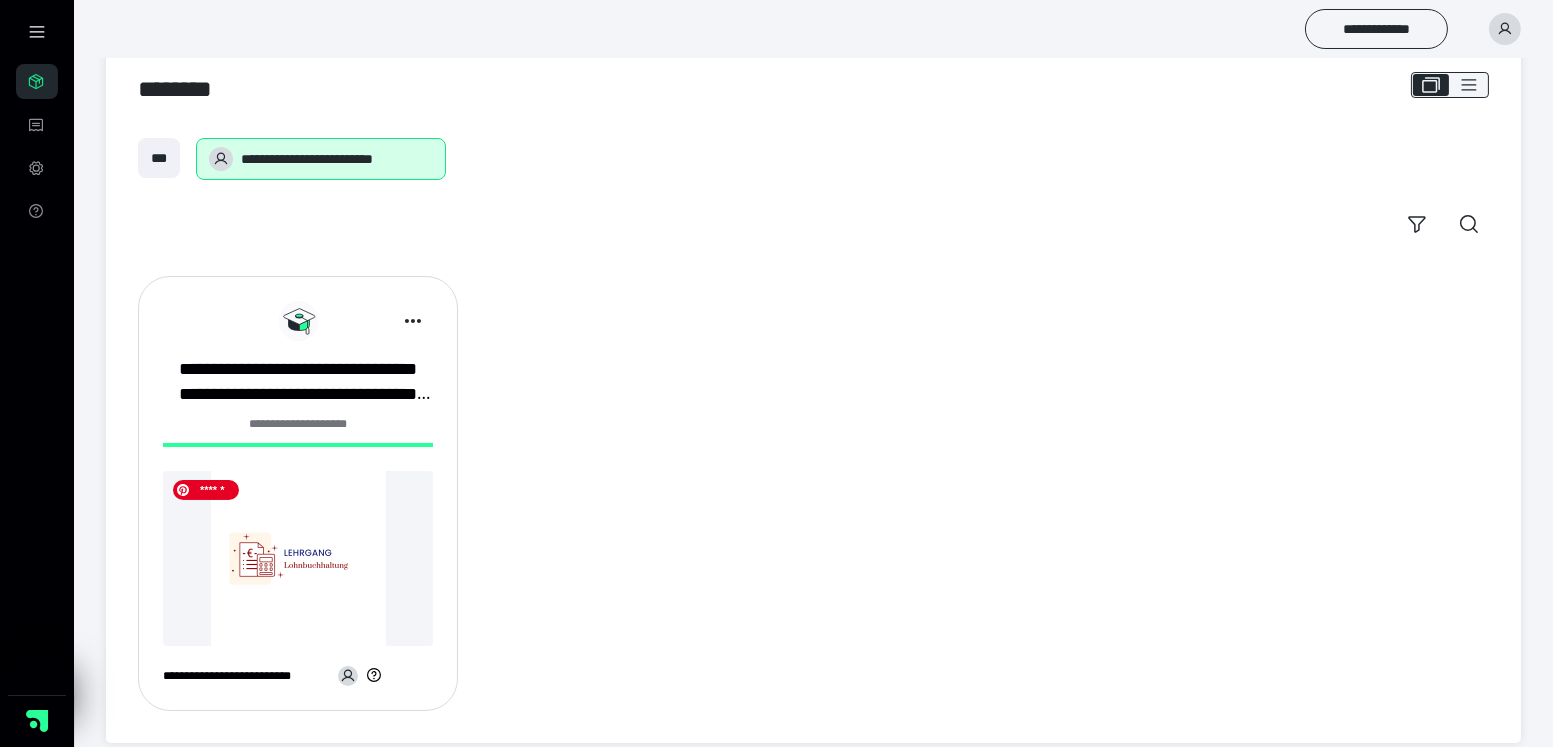 scroll, scrollTop: 59, scrollLeft: 0, axis: vertical 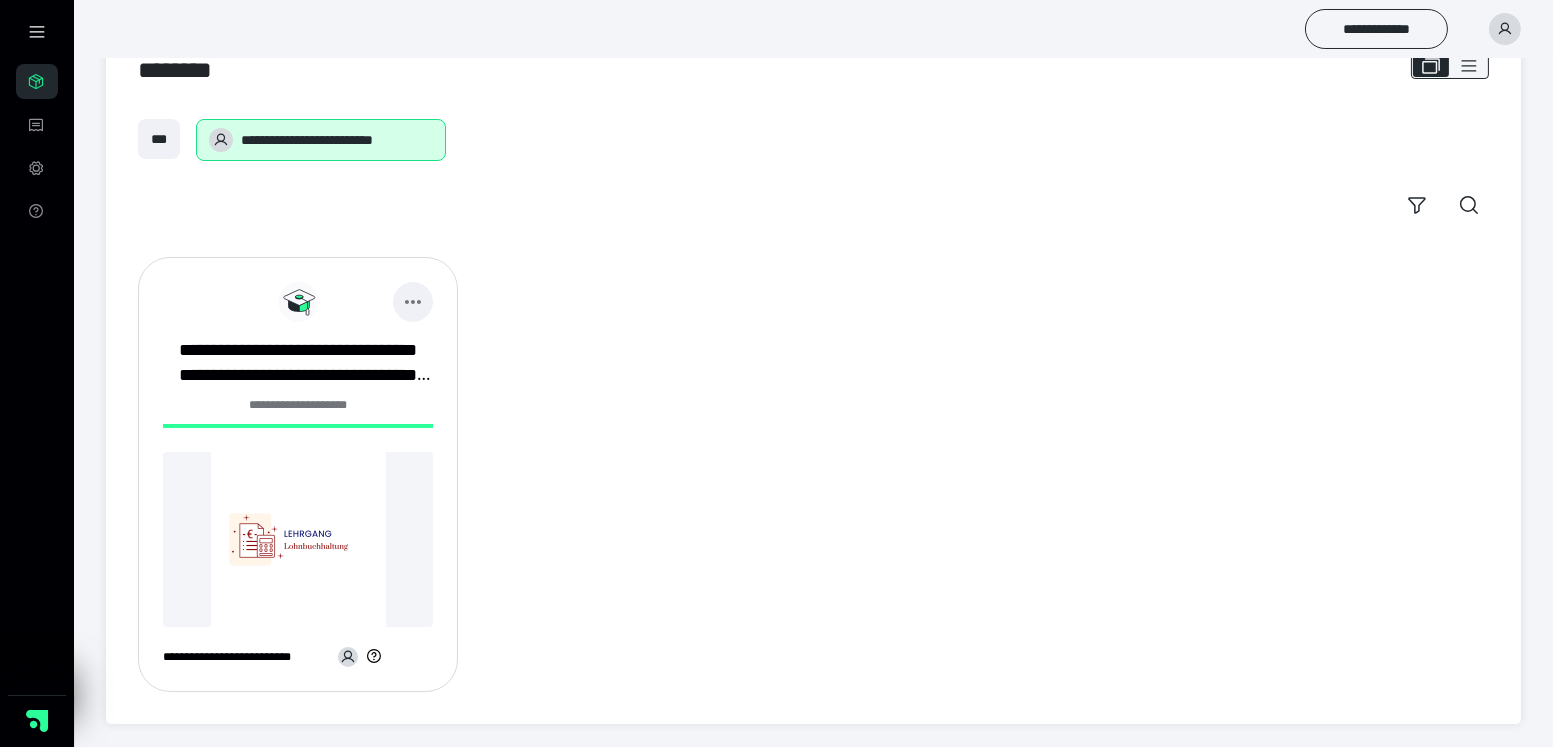 click 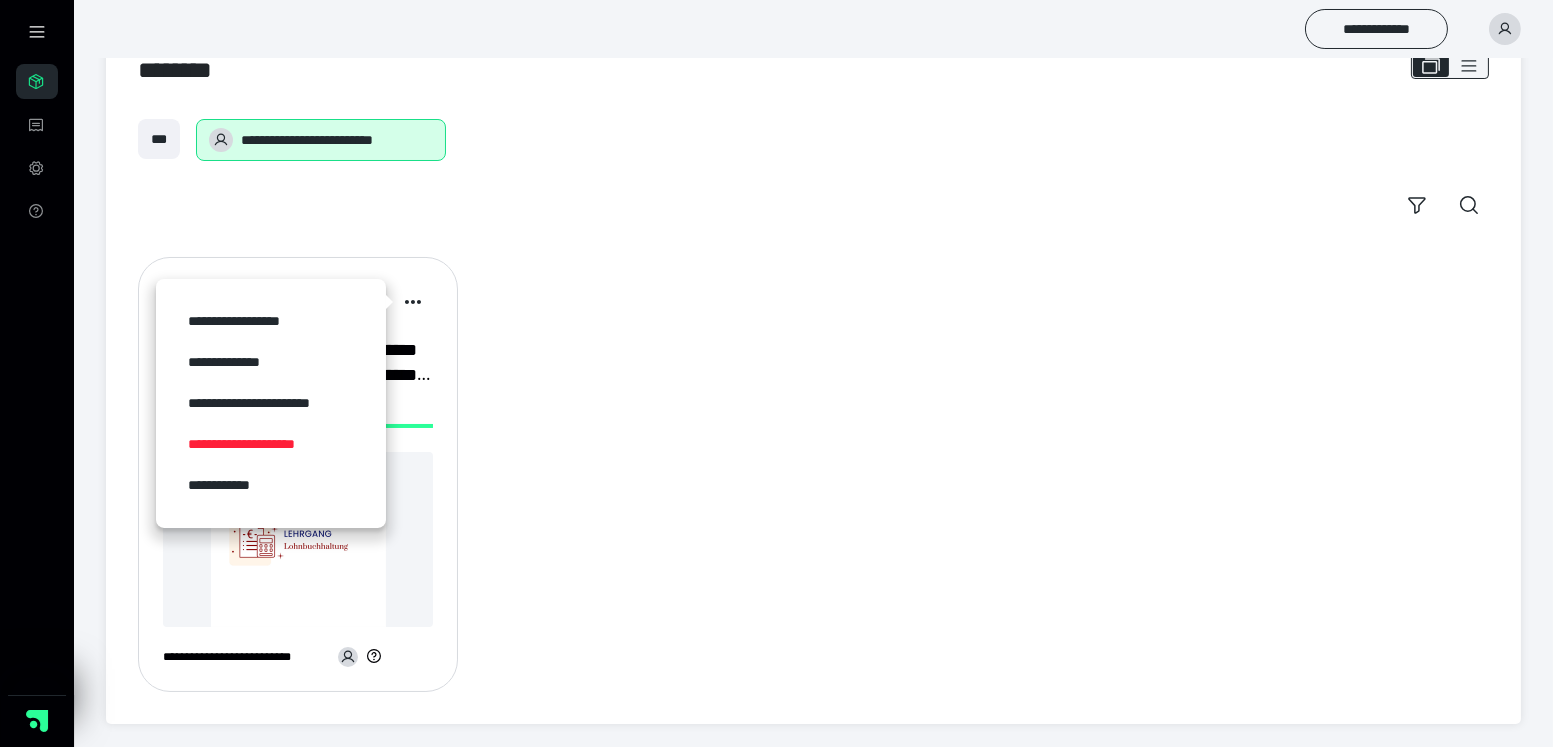 click on "**********" at bounding box center (271, 444) 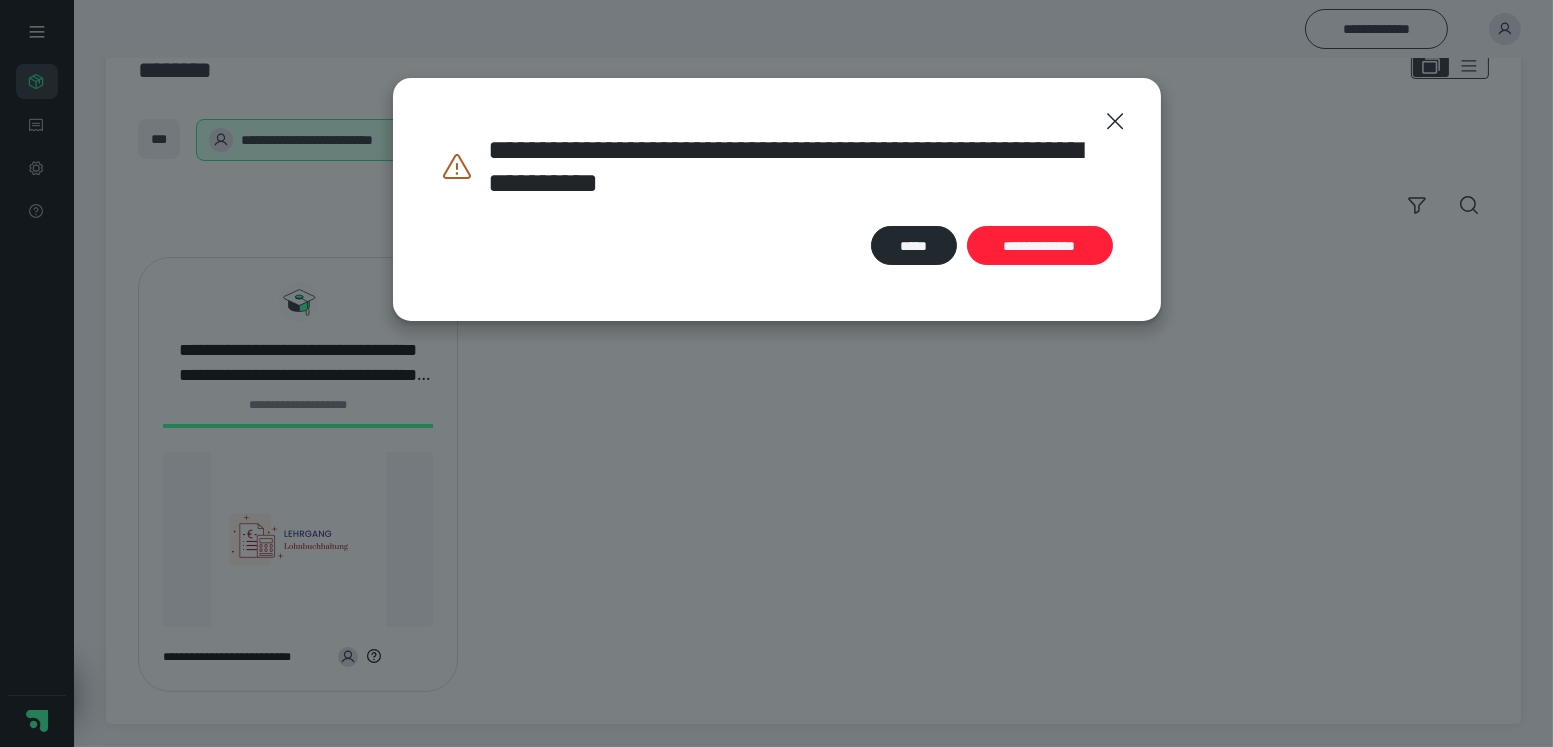 click on "**********" at bounding box center [1040, 246] 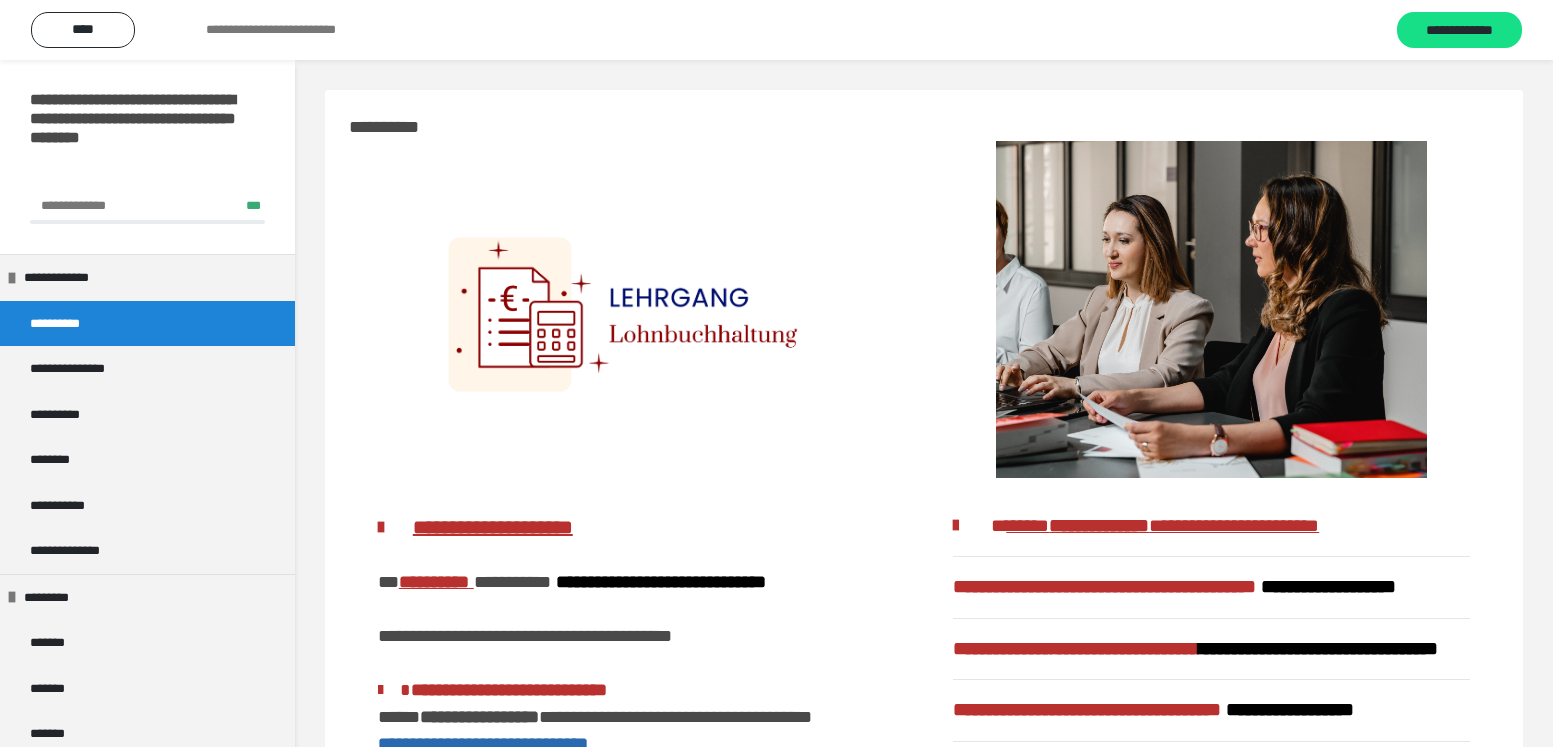 scroll, scrollTop: 0, scrollLeft: 0, axis: both 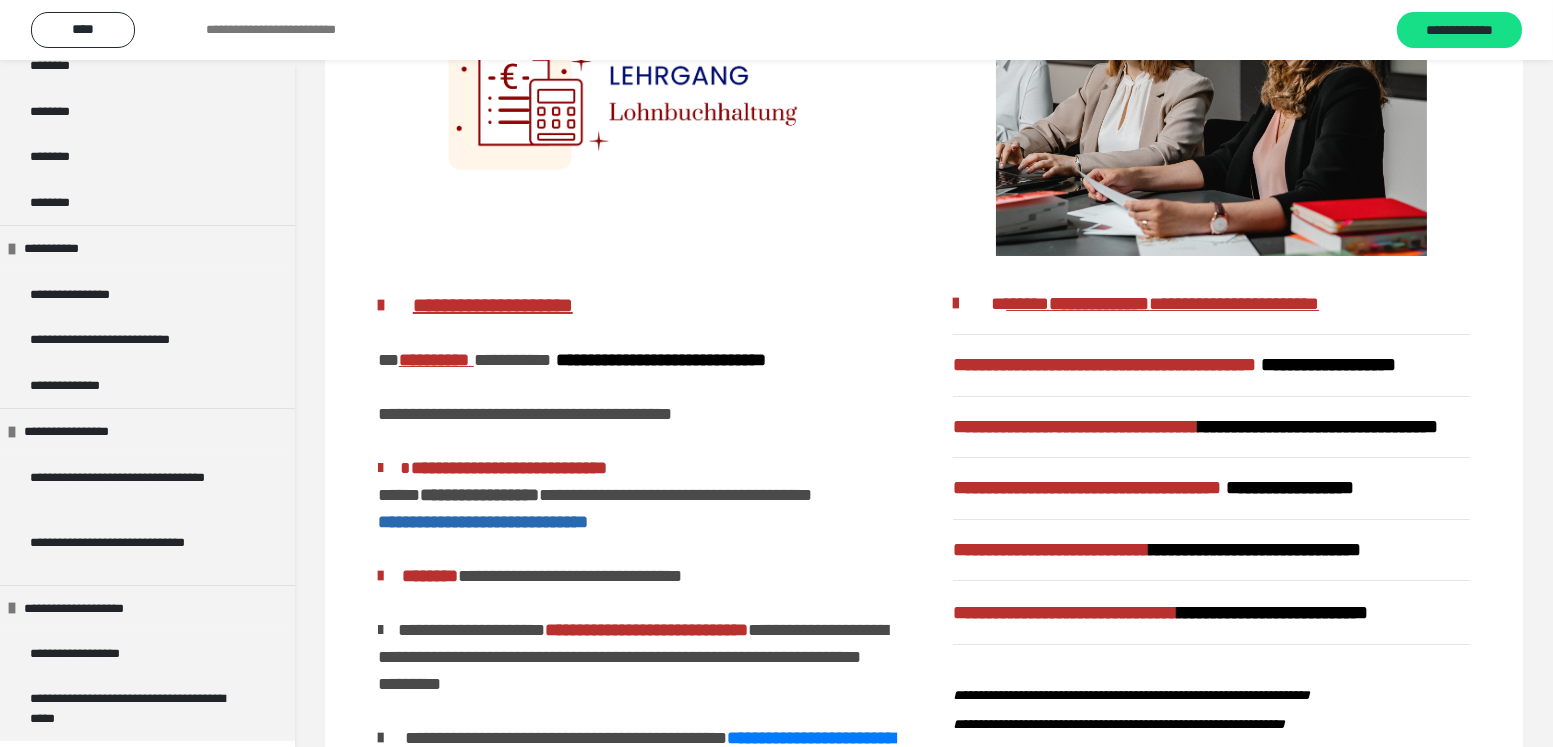click on "**********" at bounding box center (776, 30) 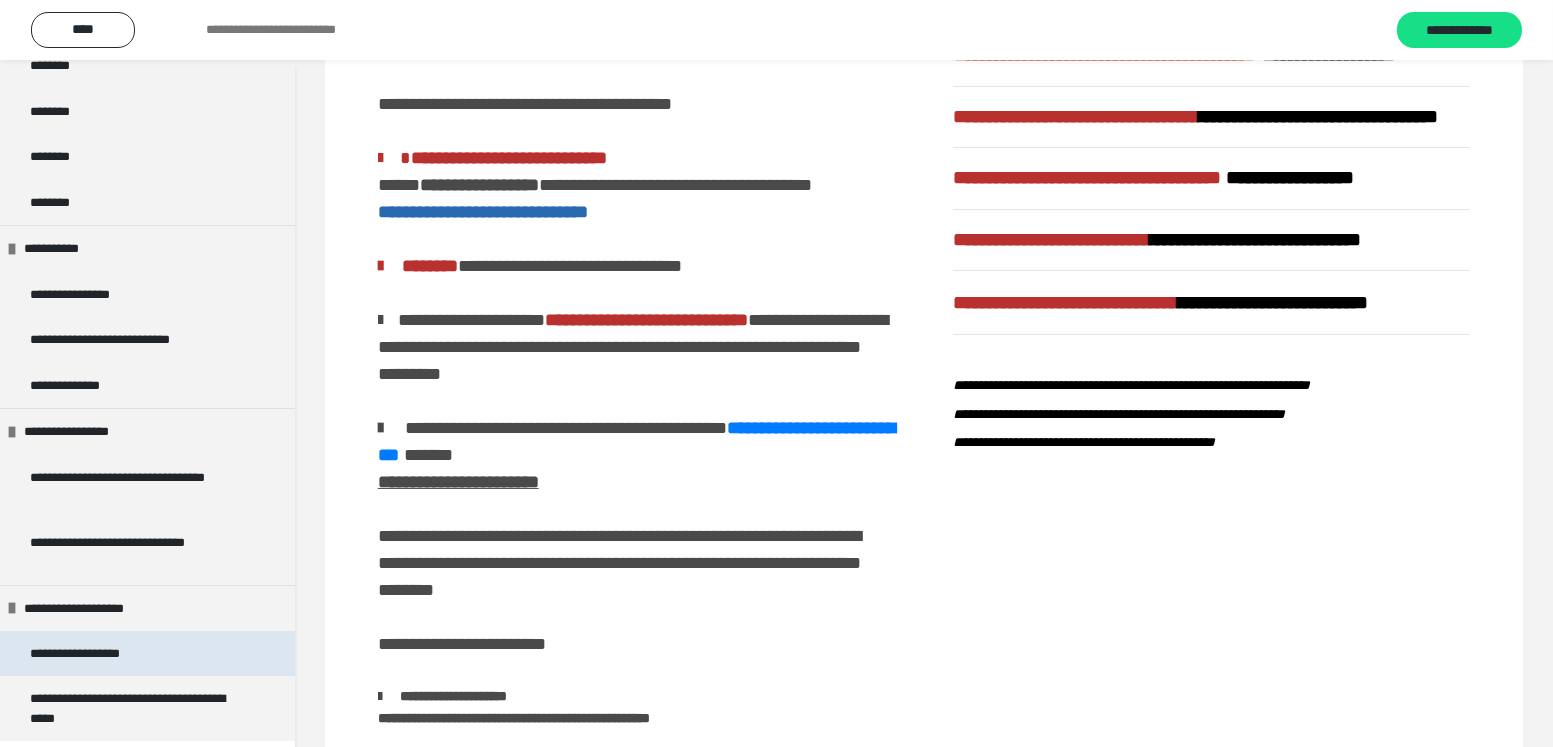 scroll, scrollTop: 555, scrollLeft: 0, axis: vertical 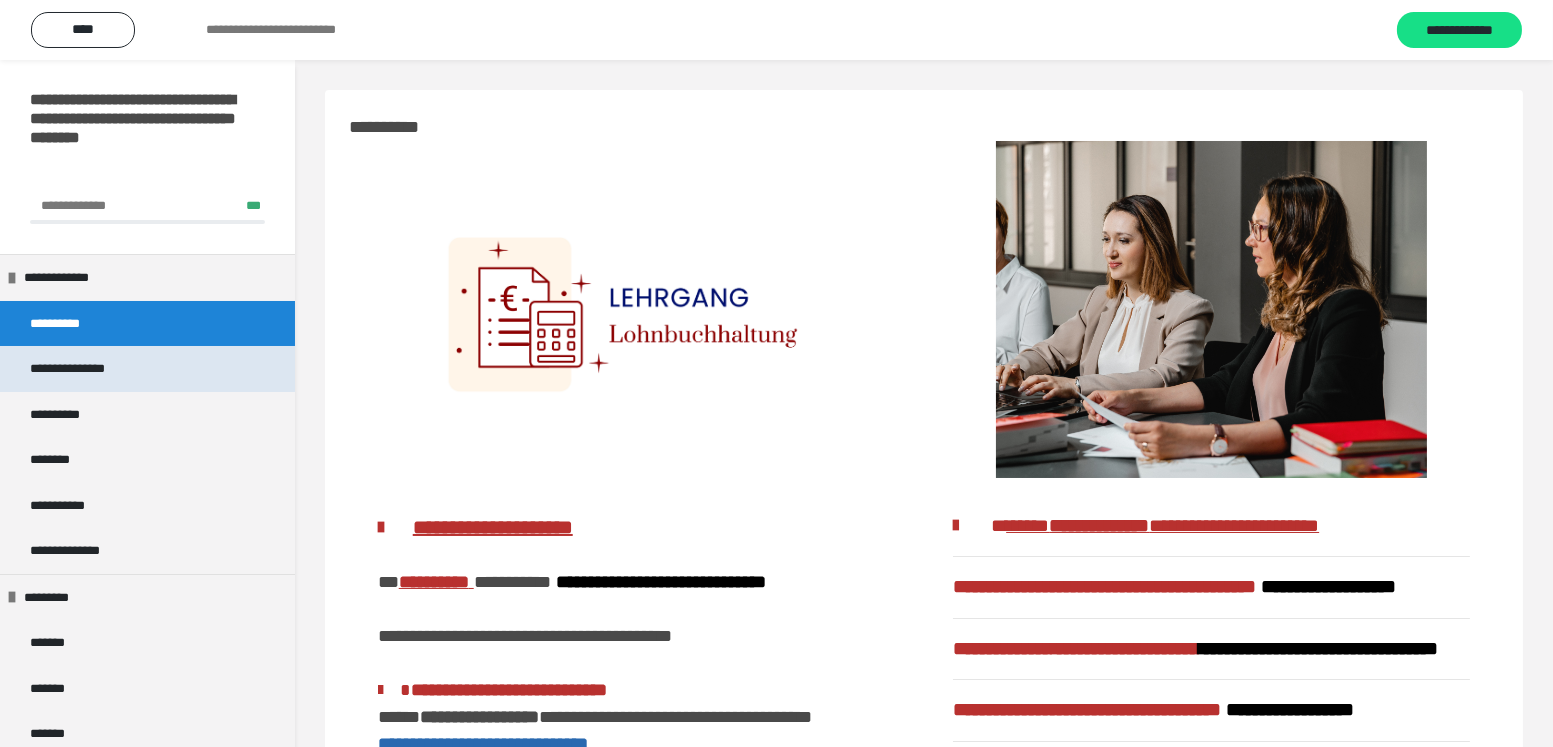 click on "**********" at bounding box center [88, 368] 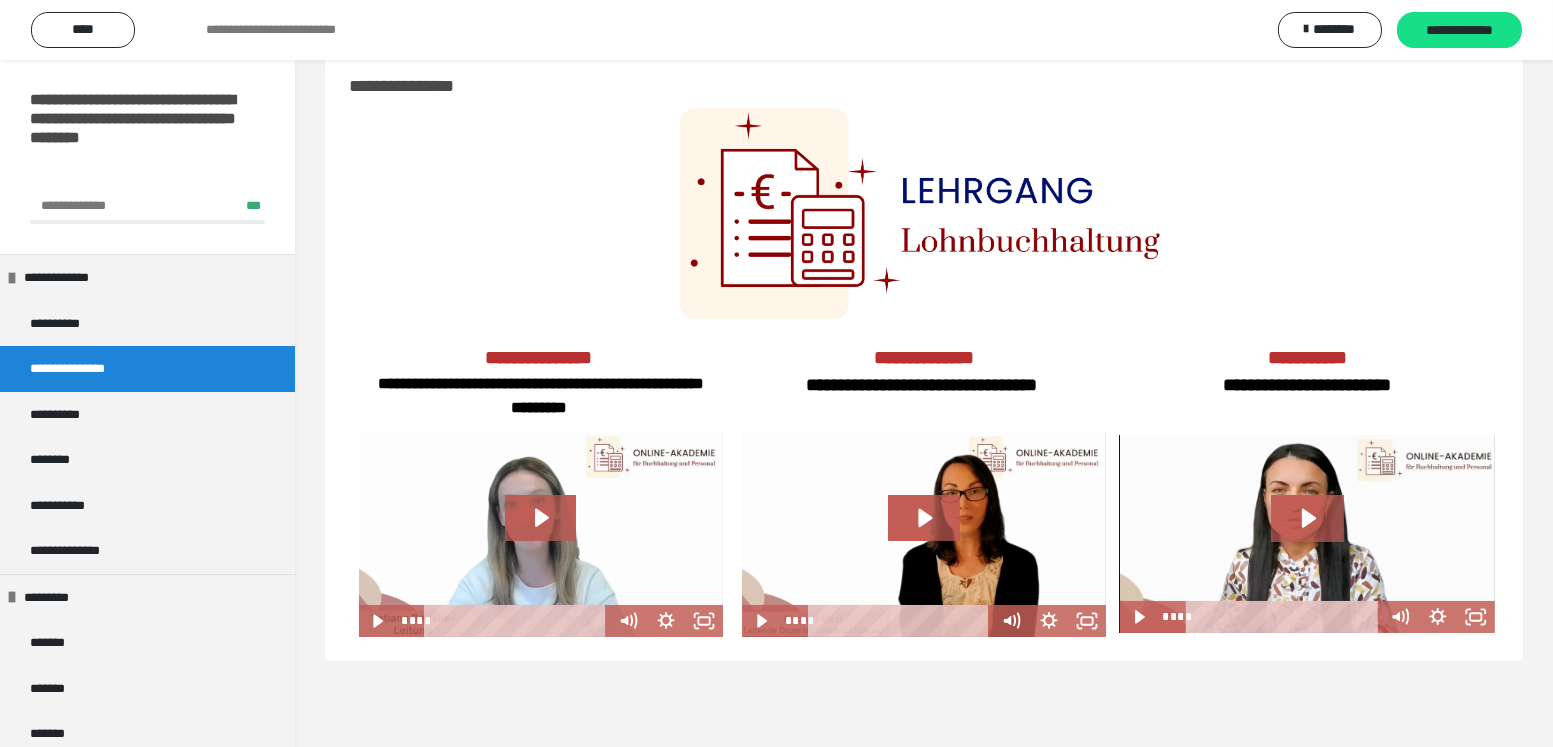 scroll, scrollTop: 59, scrollLeft: 0, axis: vertical 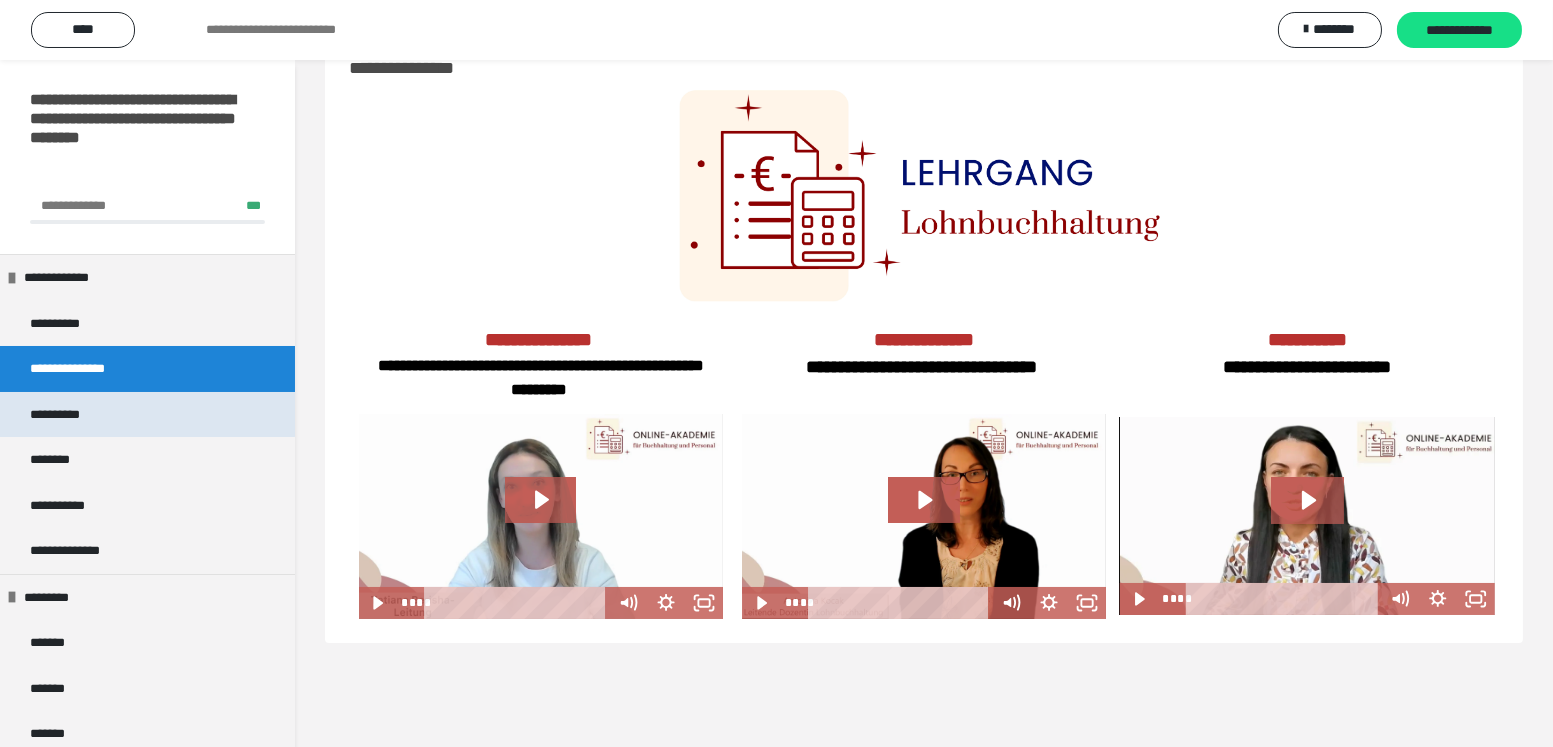 click on "**********" at bounding box center [69, 414] 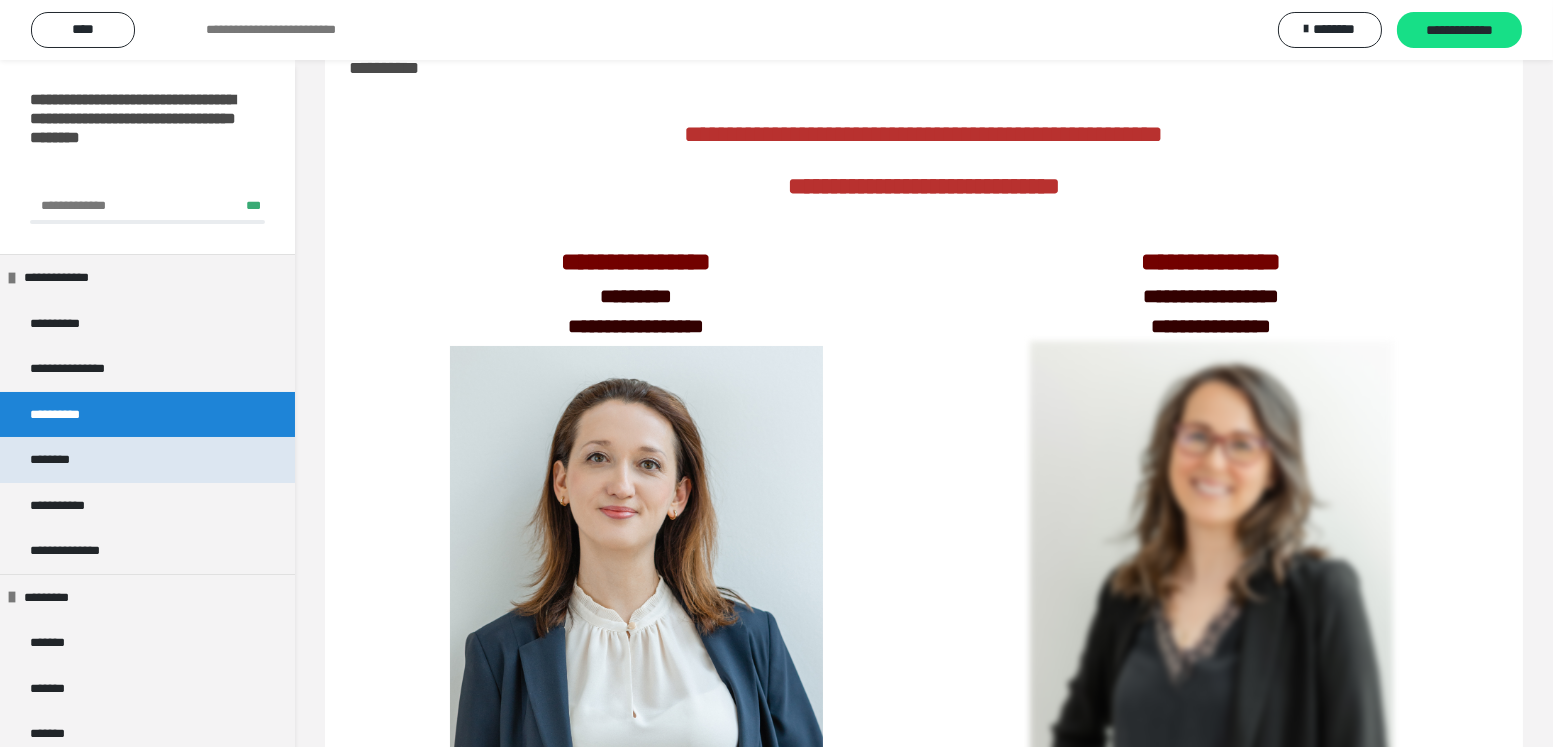 click on "********" at bounding box center (59, 459) 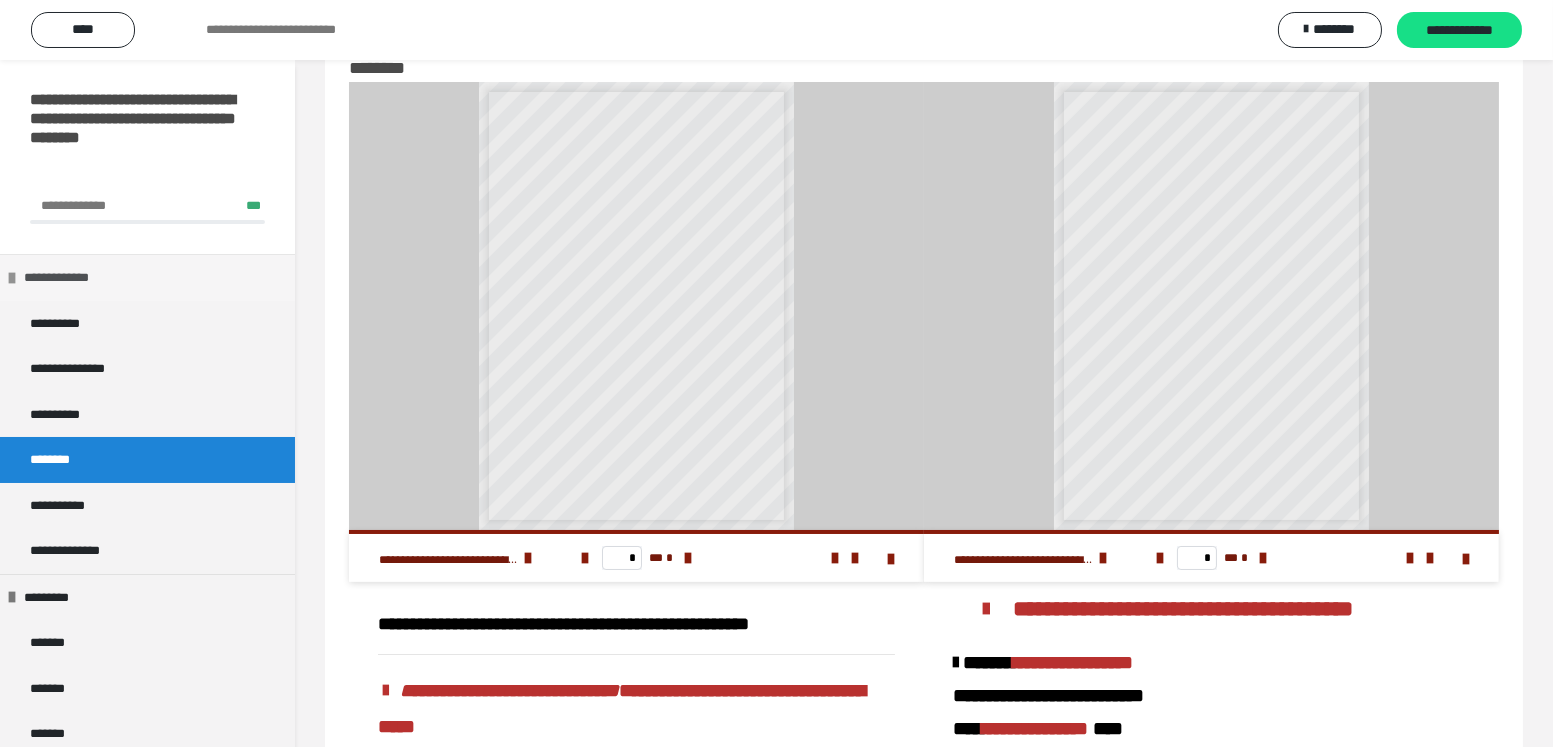click at bounding box center [12, 278] 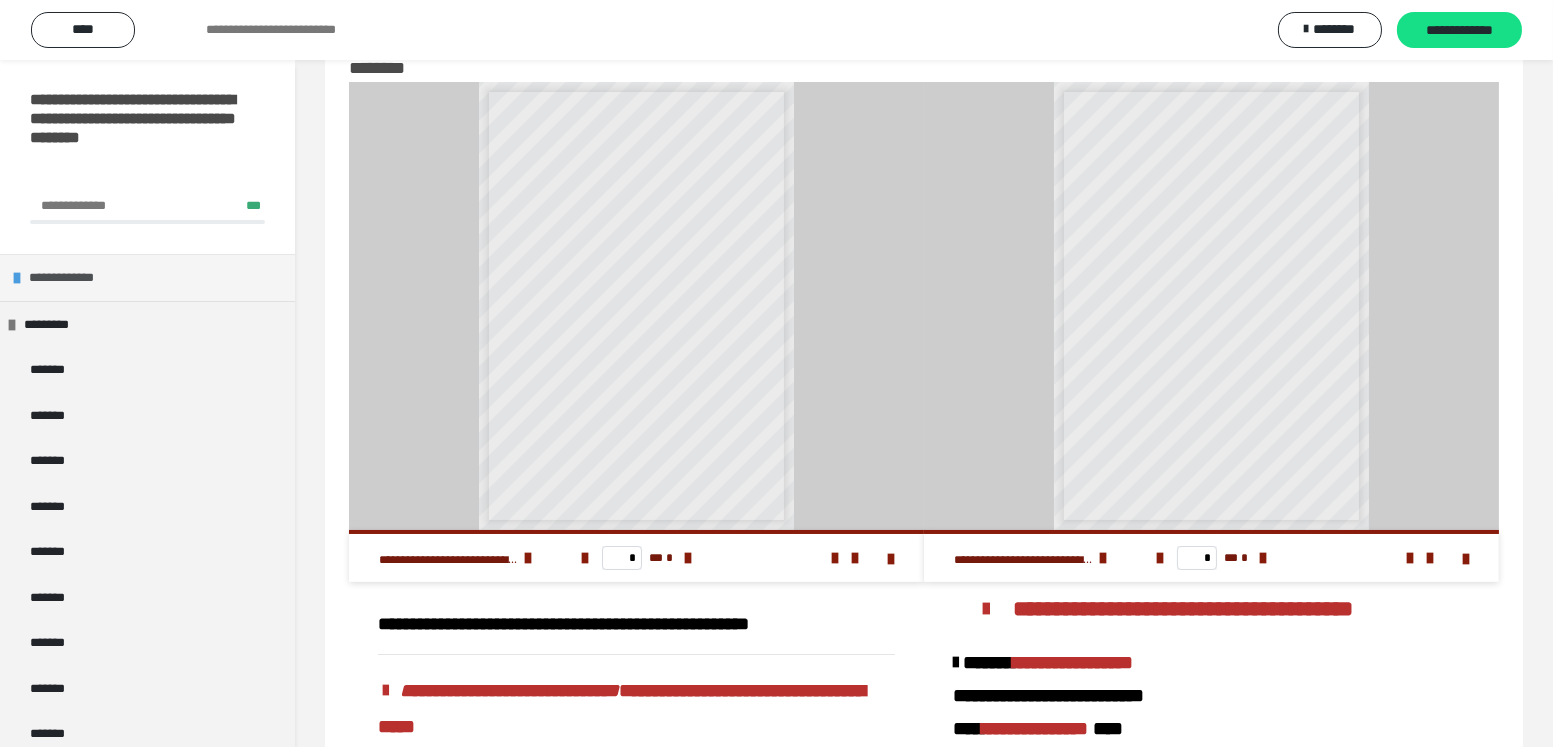 click at bounding box center [17, 278] 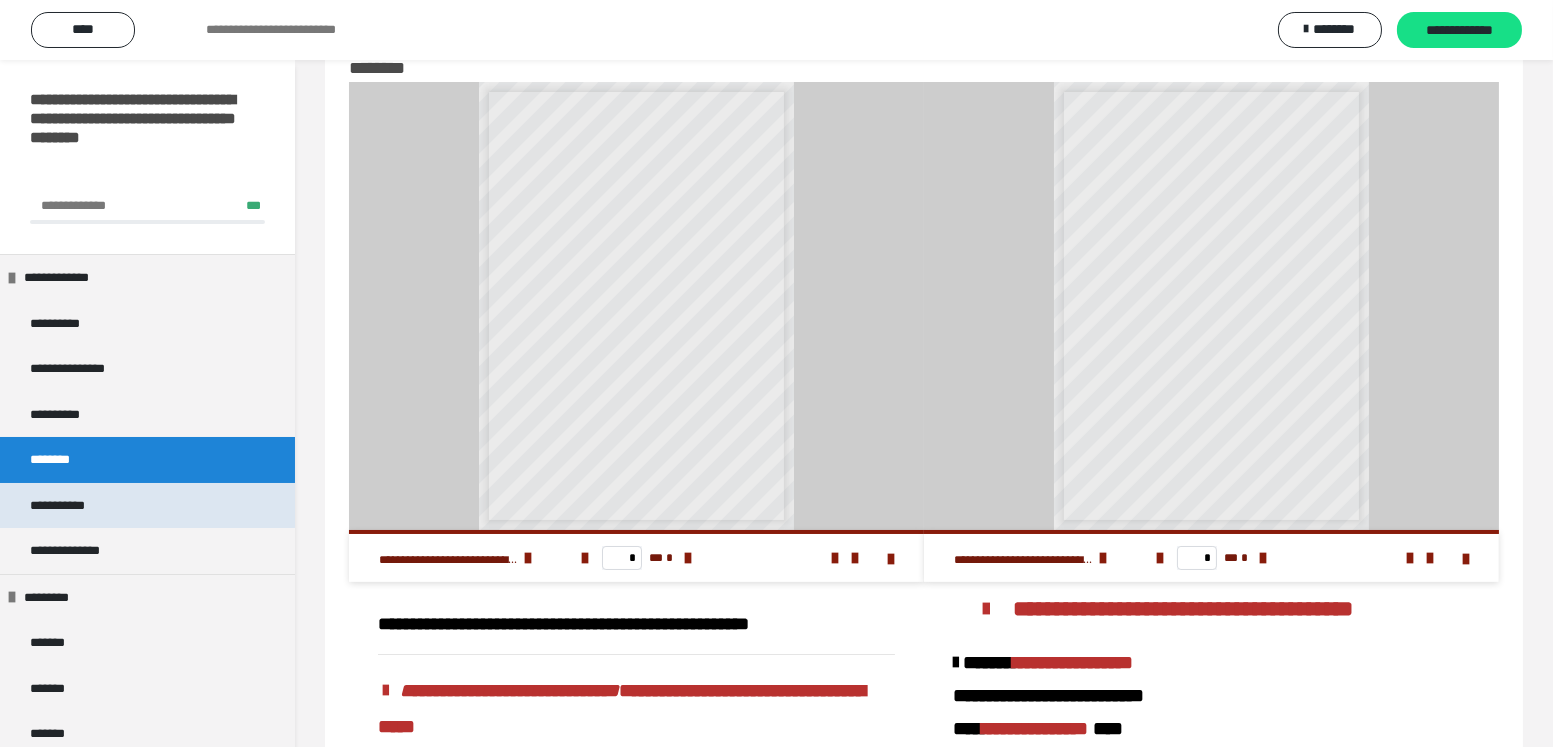 click on "**********" at bounding box center [69, 505] 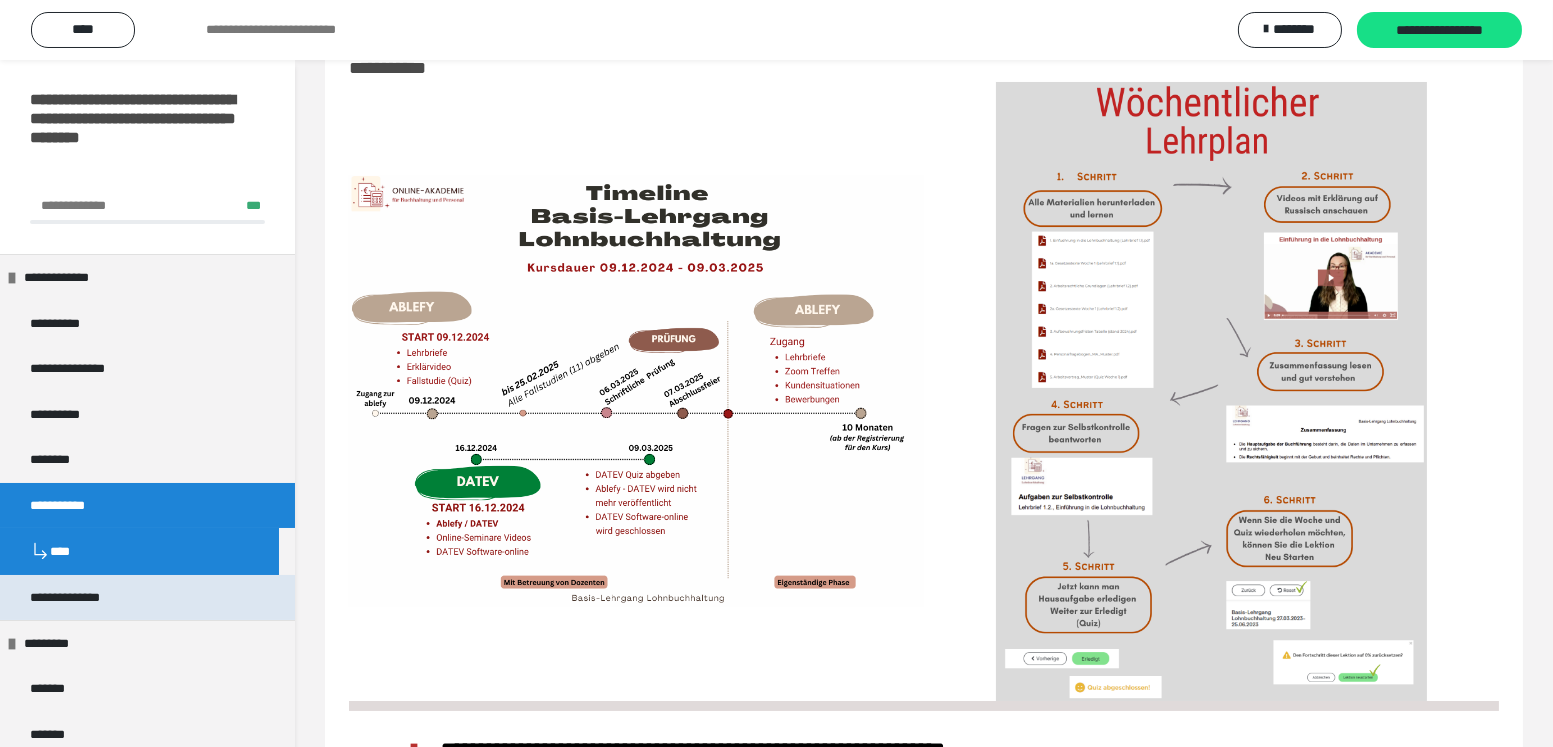 click on "**********" at bounding box center [147, 597] 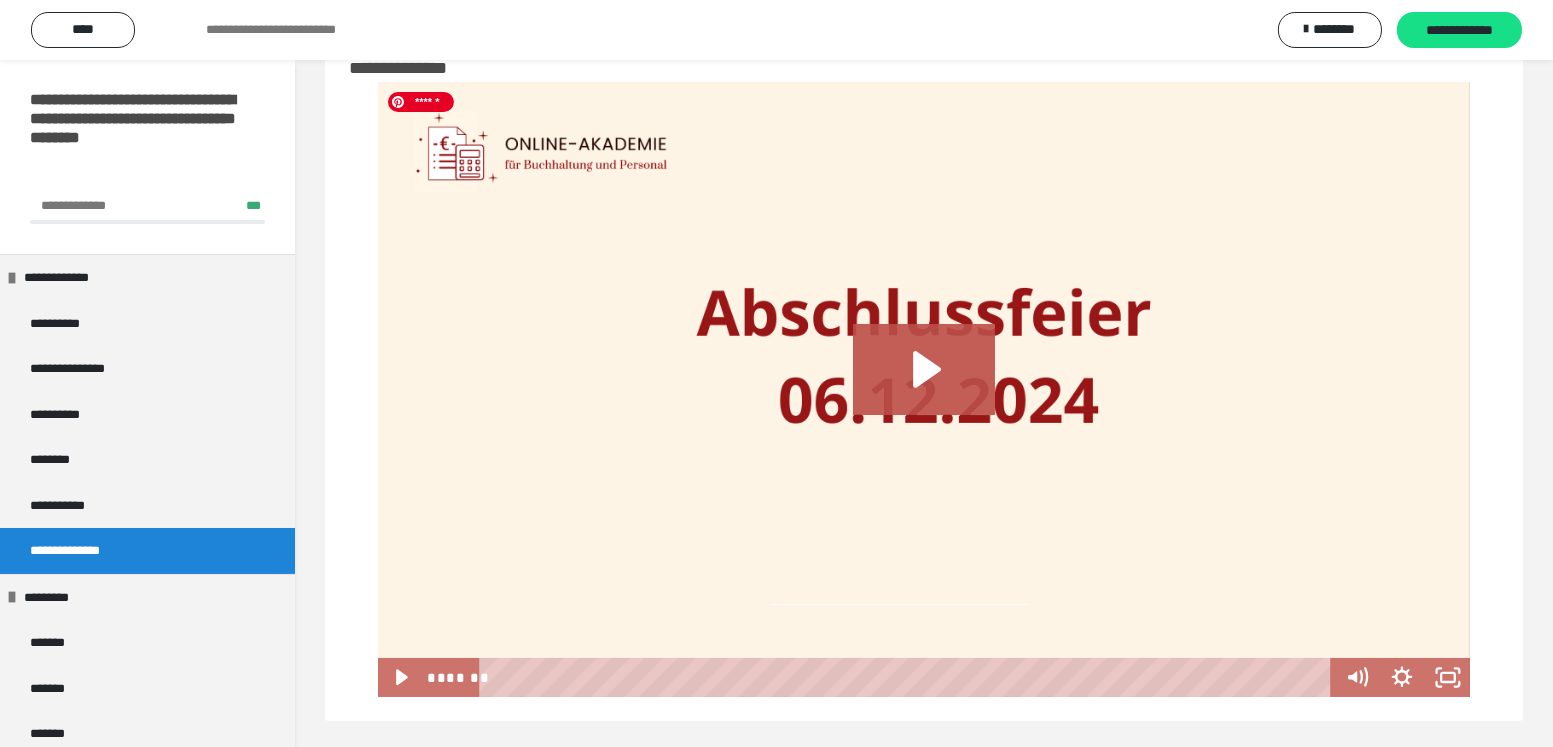 scroll, scrollTop: 62, scrollLeft: 0, axis: vertical 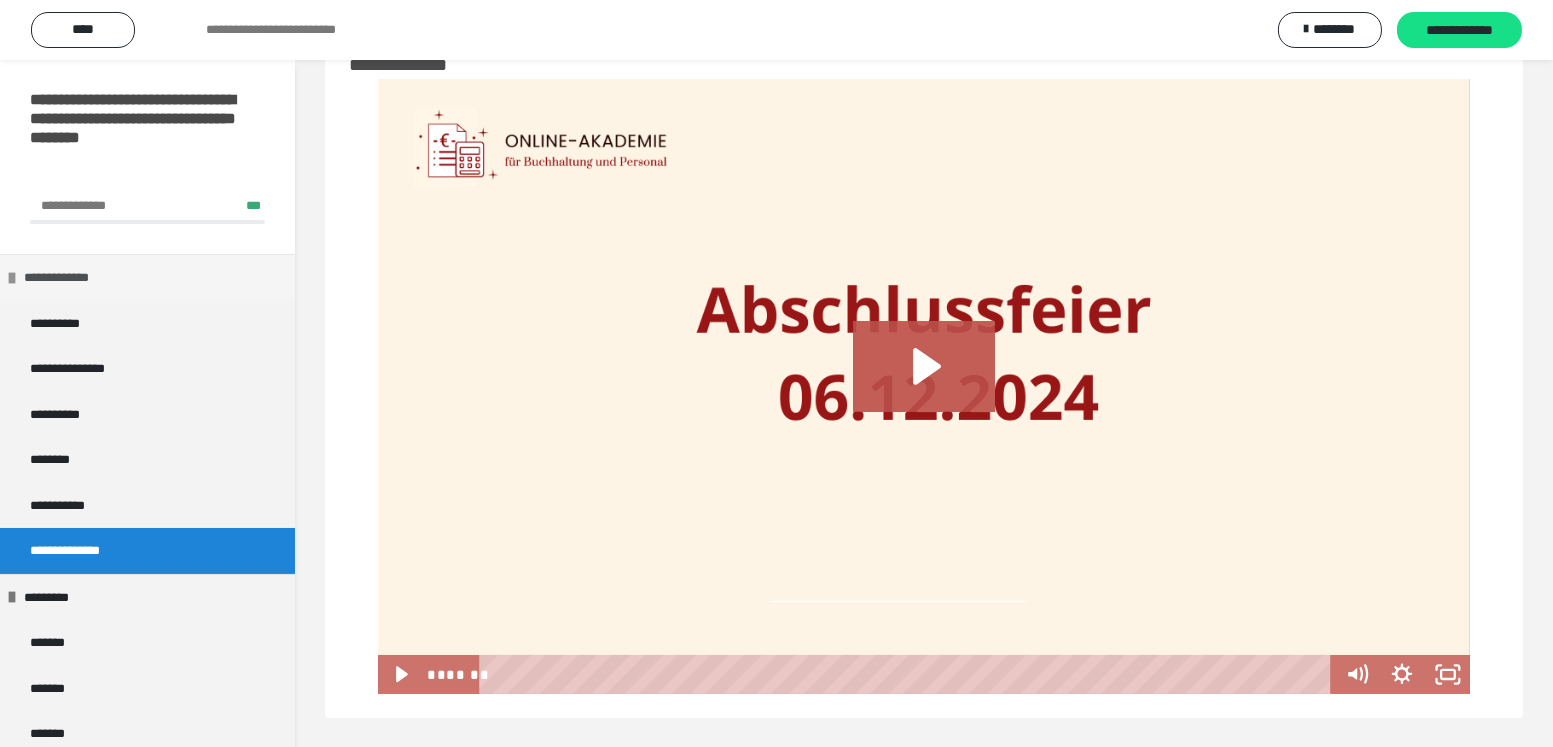 click at bounding box center [12, 278] 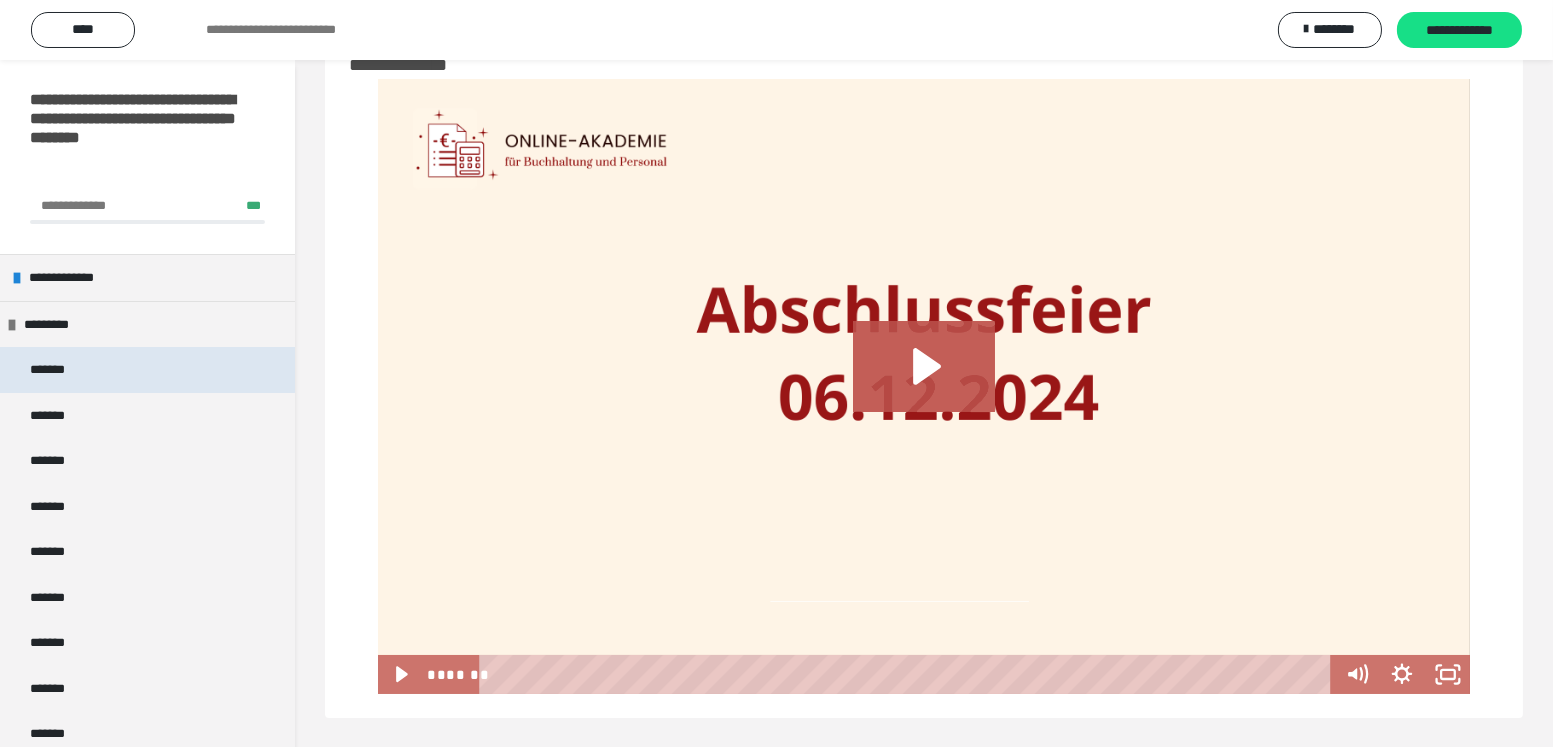 click on "*******" at bounding box center [147, 369] 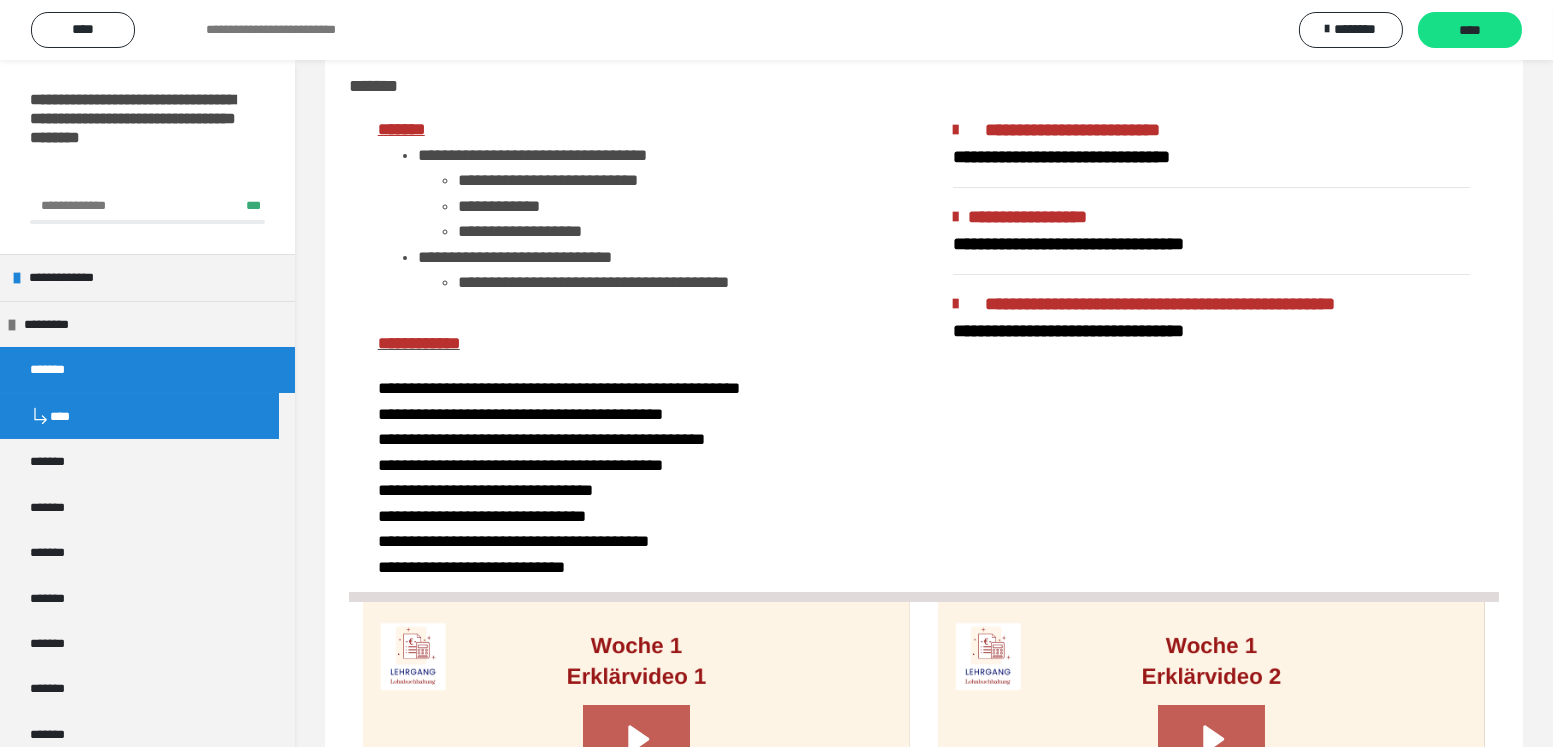scroll, scrollTop: 0, scrollLeft: 0, axis: both 